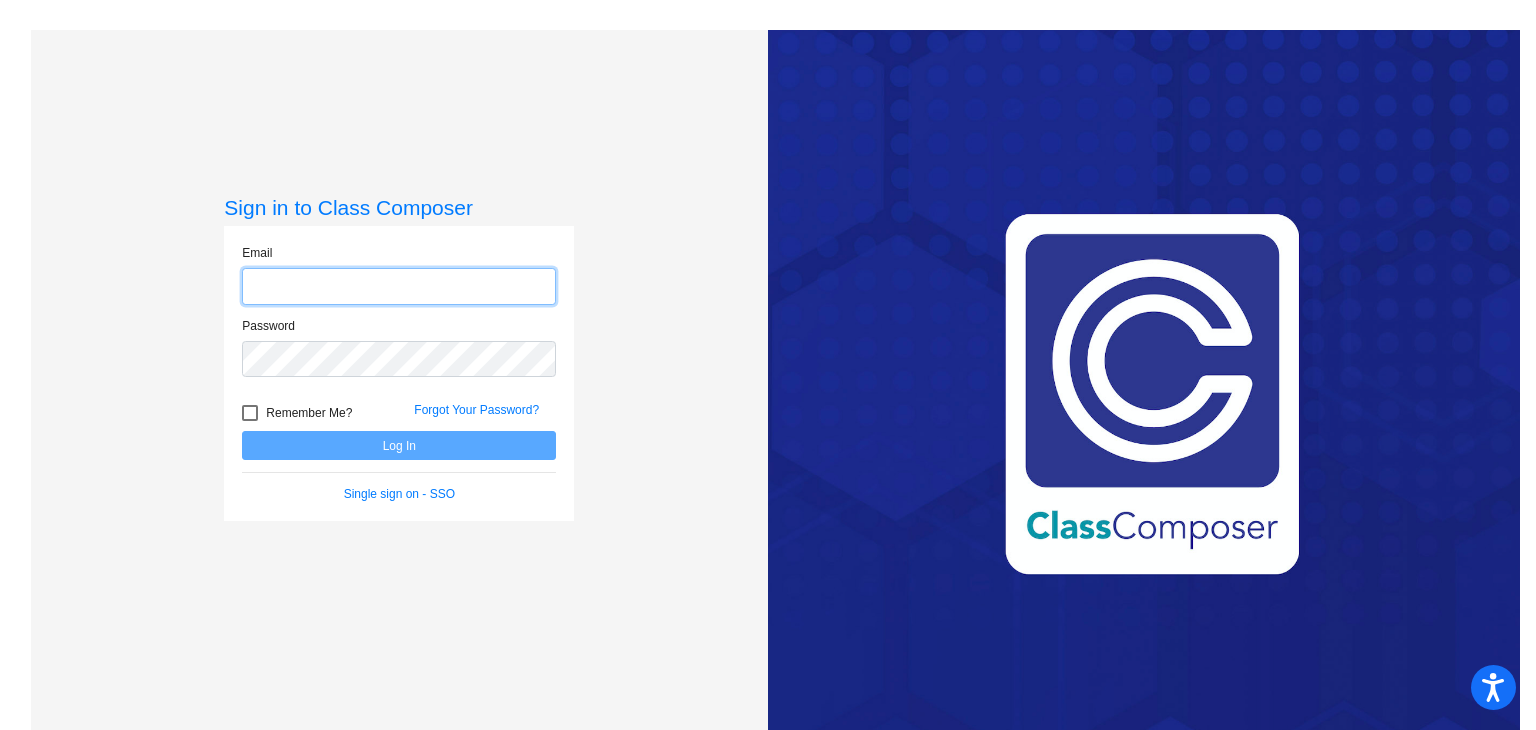 scroll, scrollTop: 0, scrollLeft: 0, axis: both 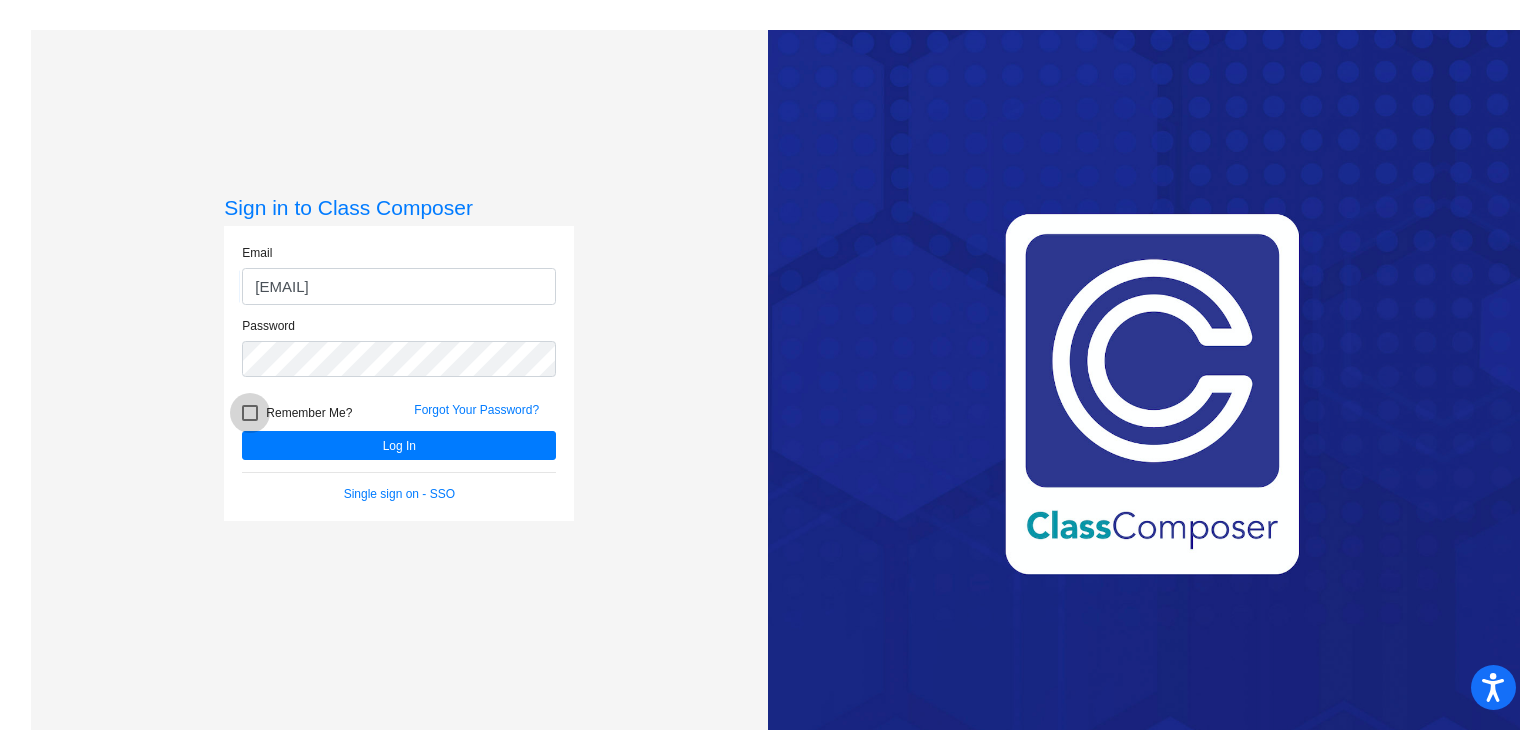 click at bounding box center [250, 413] 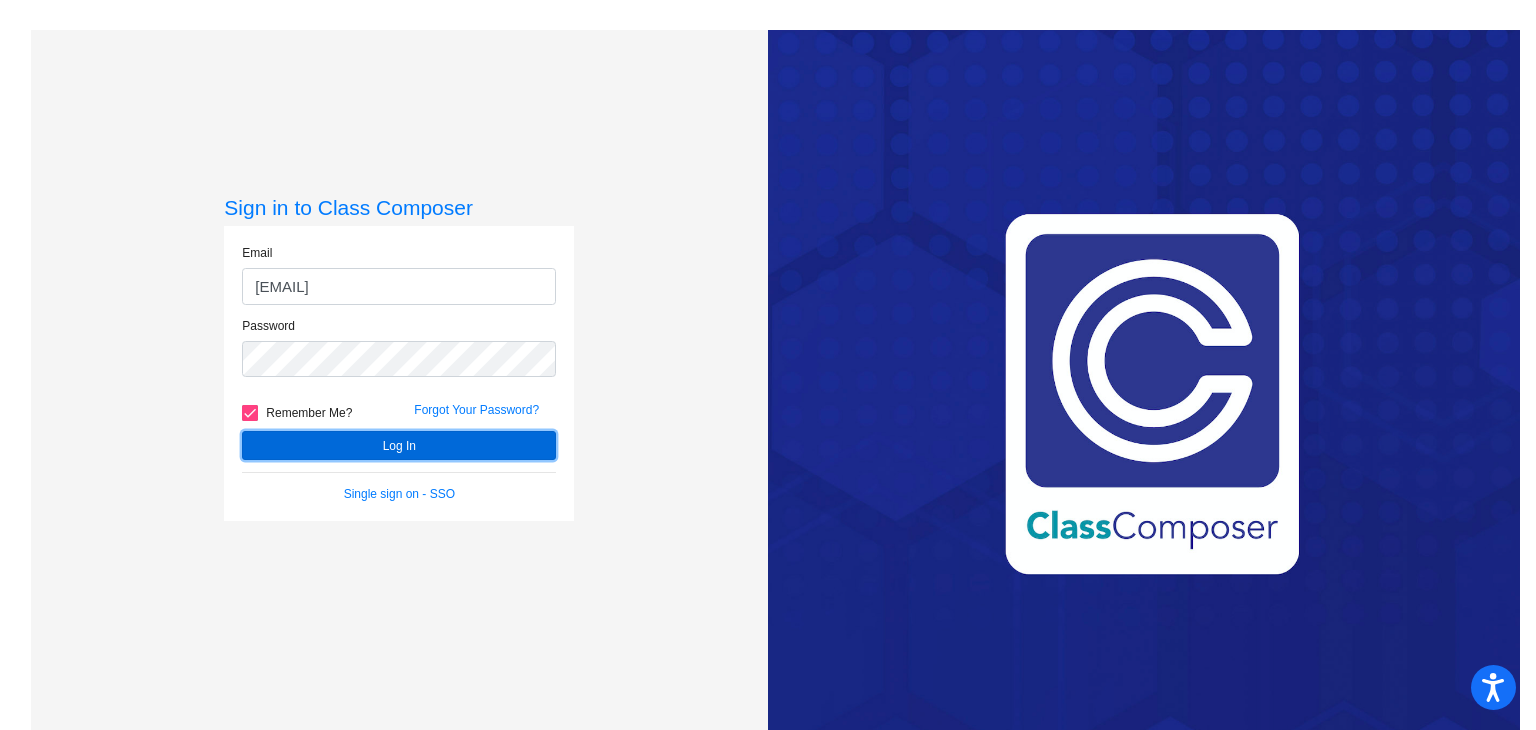 click on "Log In" 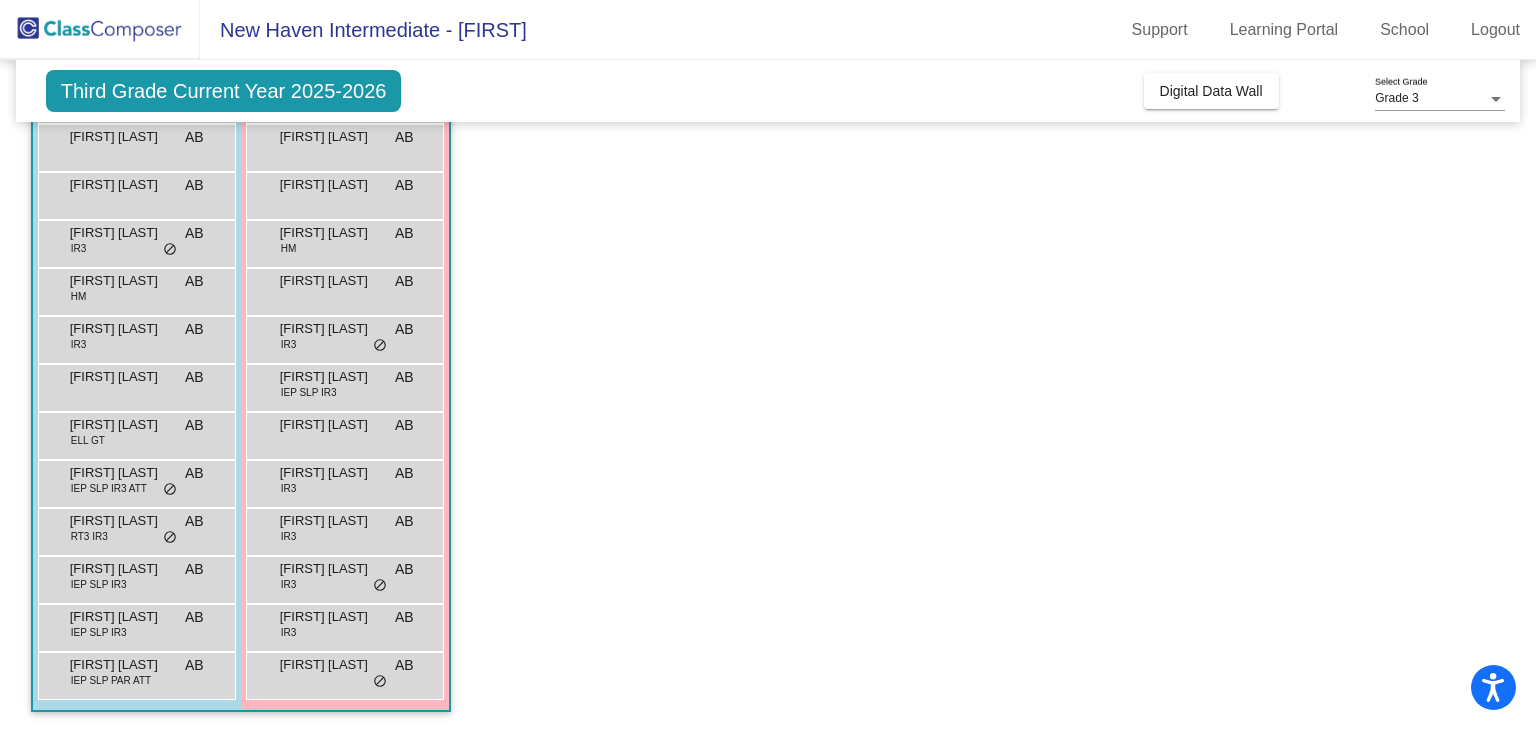 scroll, scrollTop: 0, scrollLeft: 0, axis: both 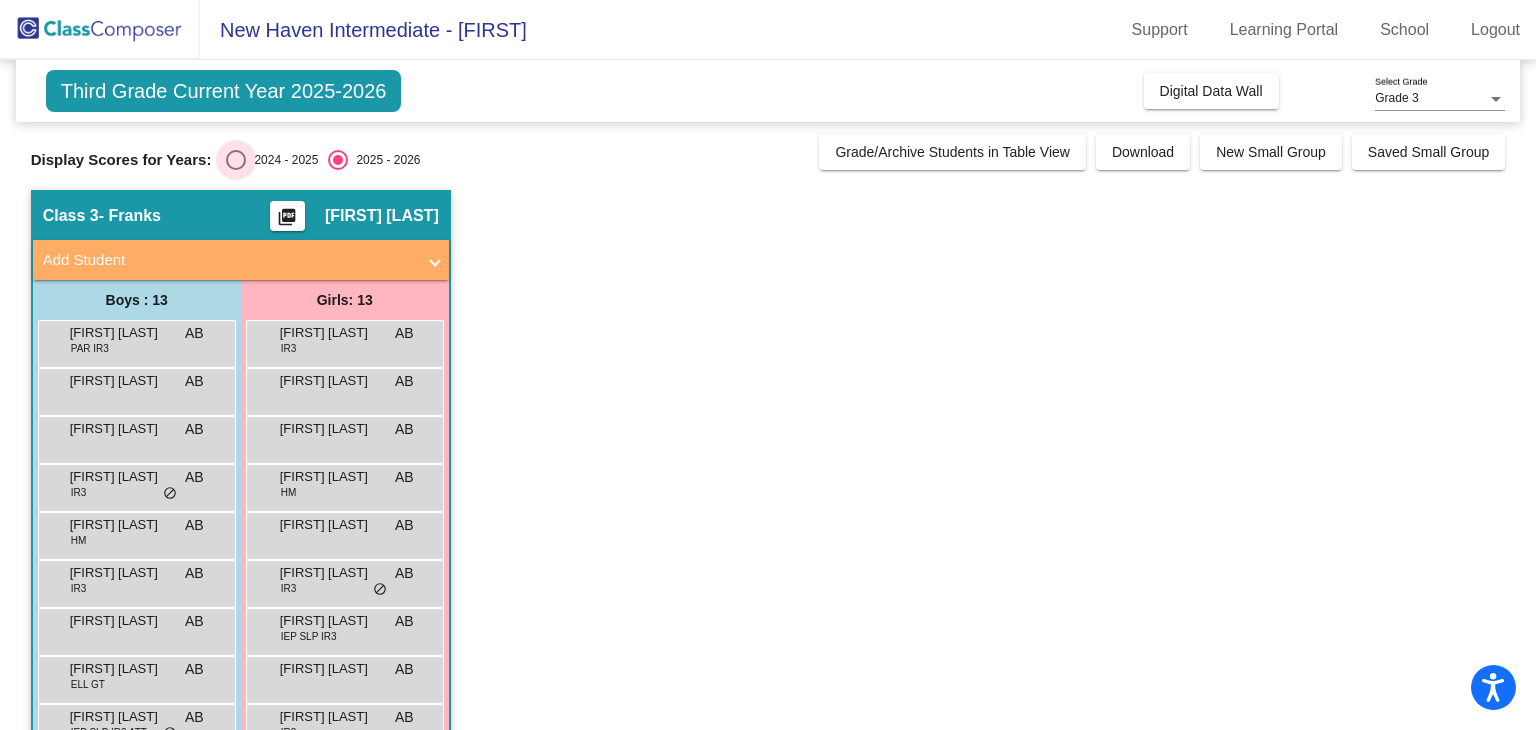 click at bounding box center [236, 160] 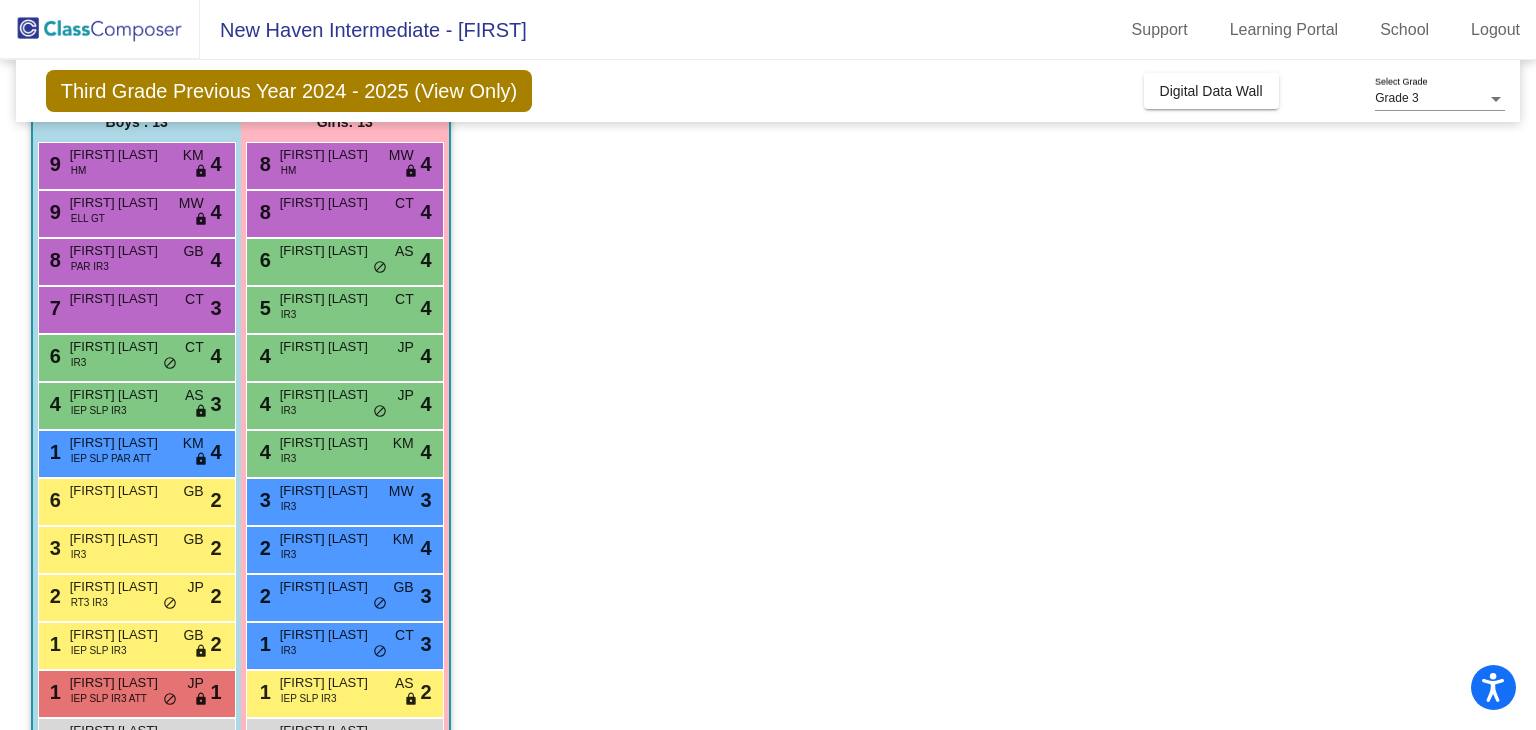 scroll, scrollTop: 176, scrollLeft: 0, axis: vertical 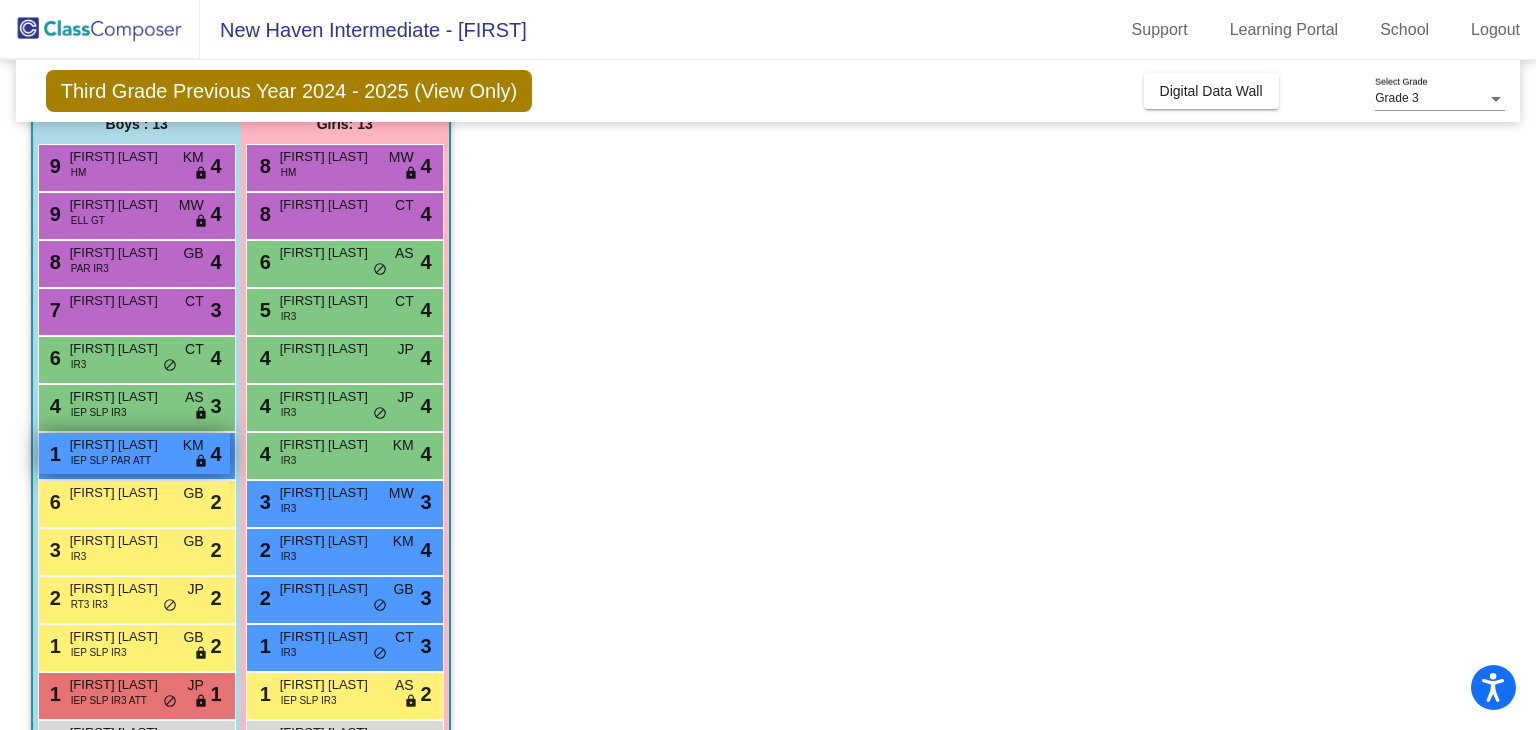 click on "IEP SLP PAR ATT" at bounding box center [111, 460] 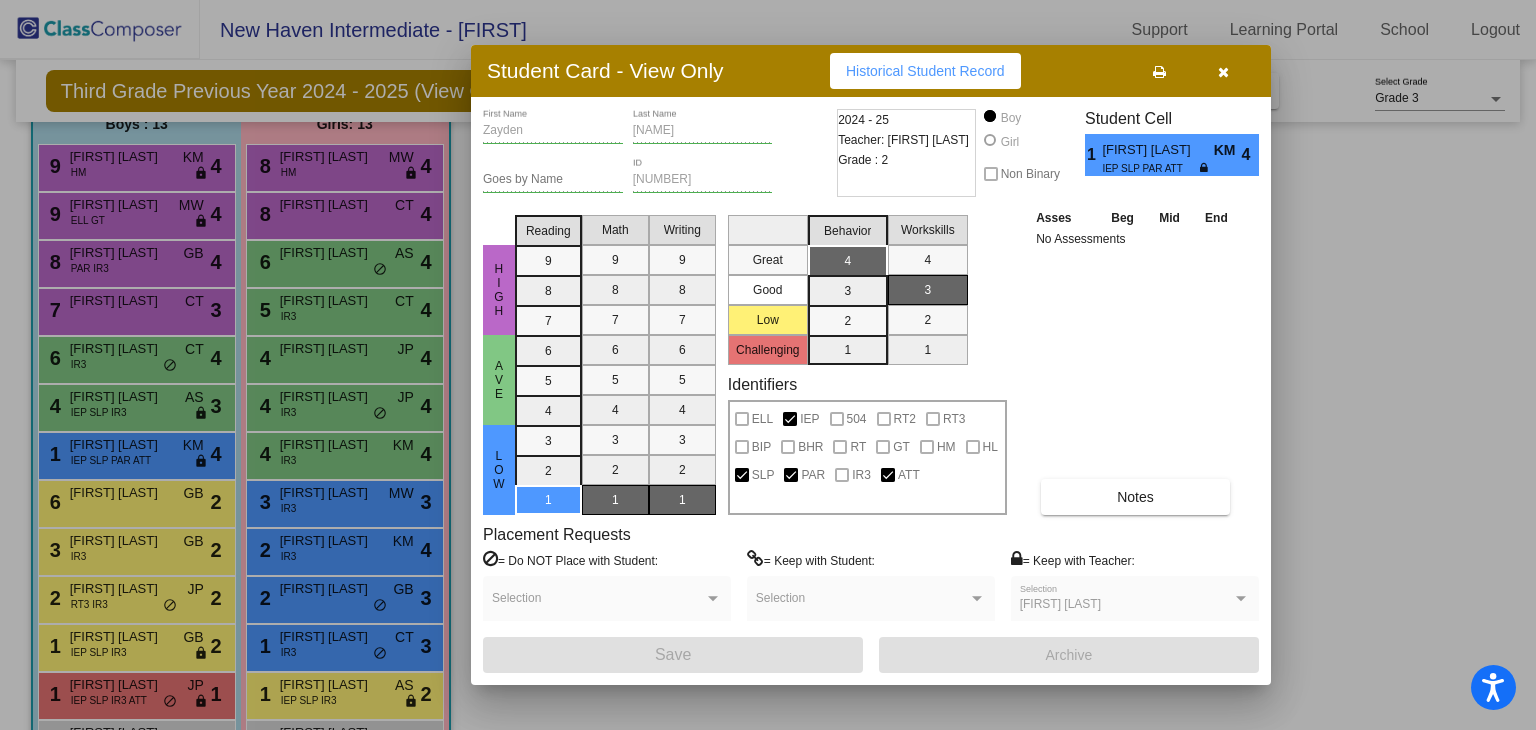 click at bounding box center (768, 365) 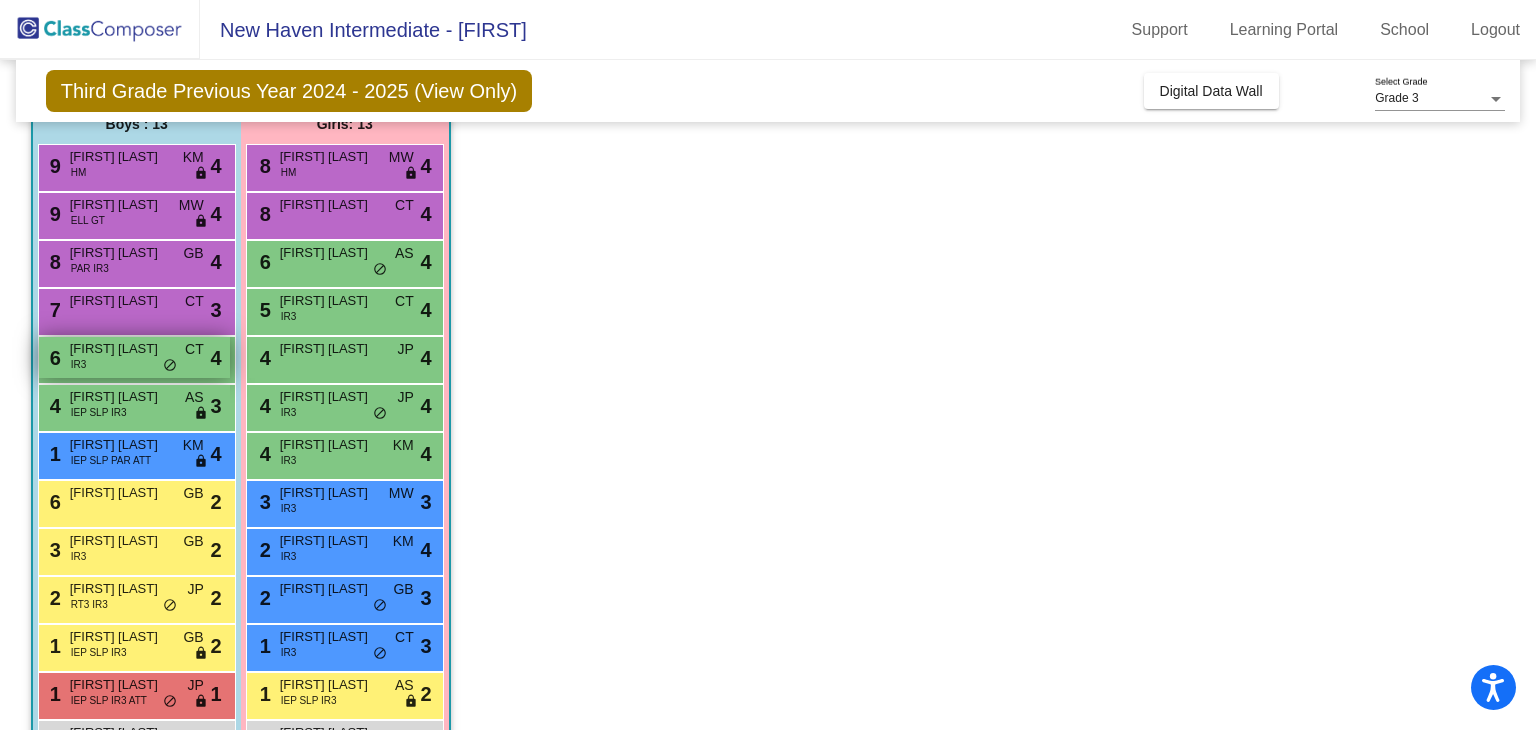 click on "[FIRST] [LAST]" at bounding box center (120, 349) 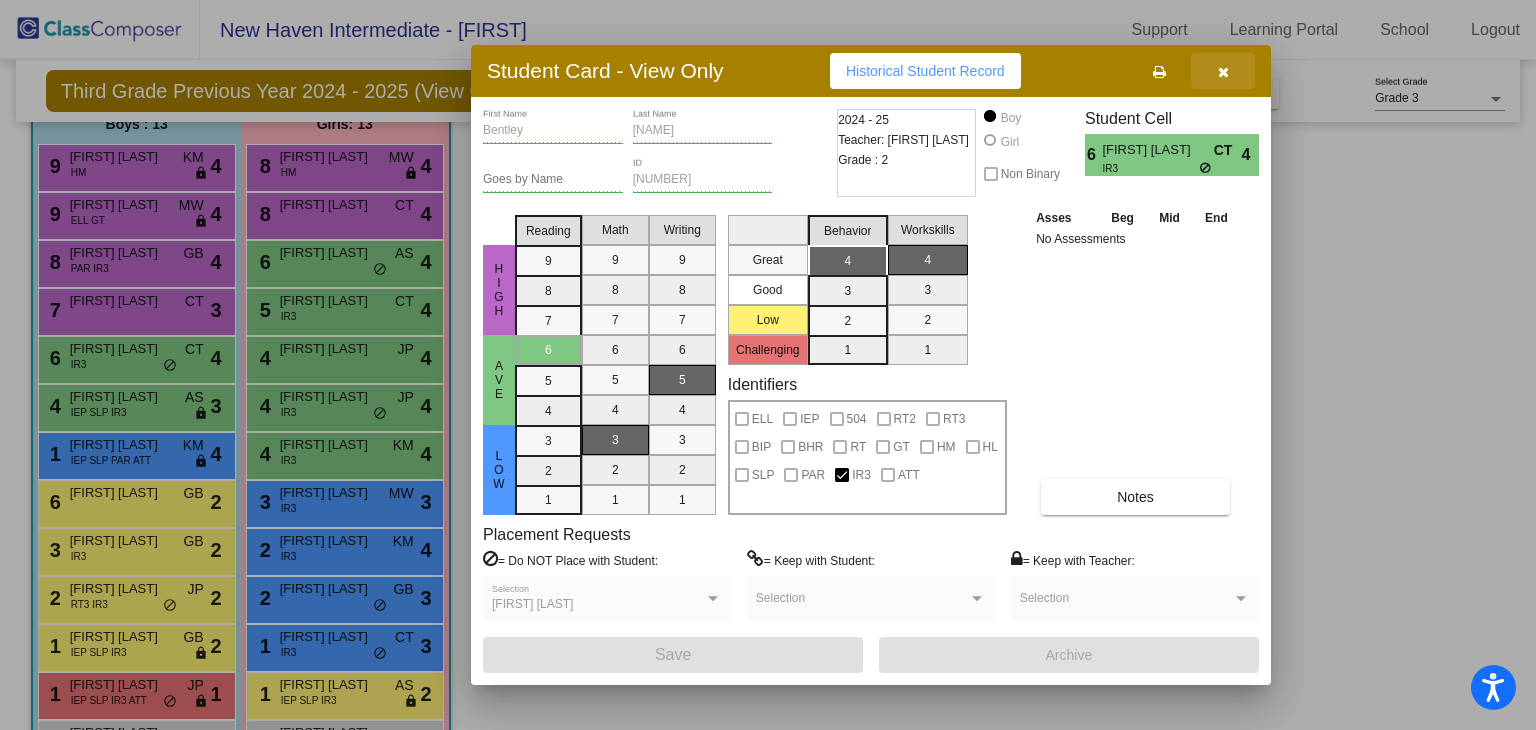 click at bounding box center (1223, 71) 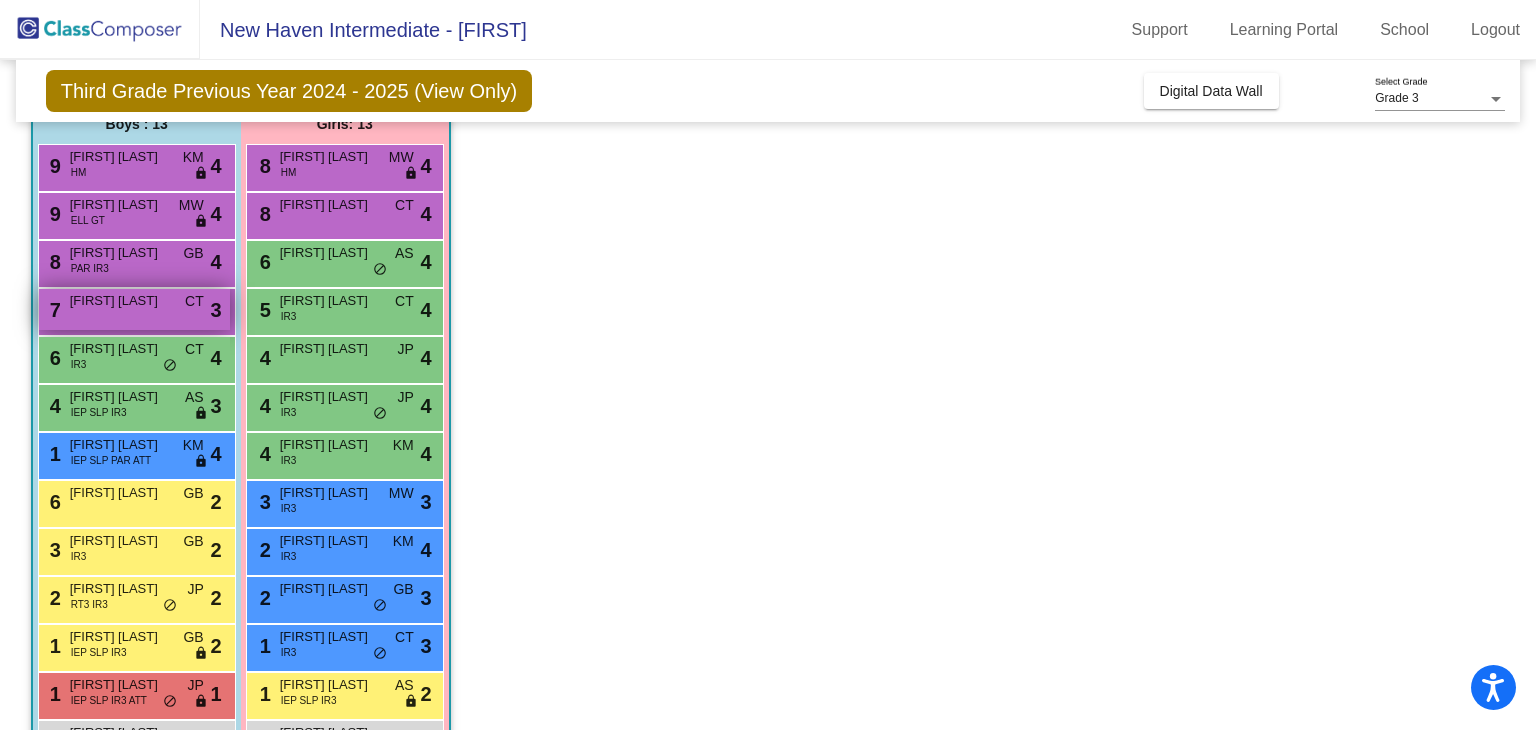 click on "[NUMBER] [FIRST] [LAST] CT lock do_not_disturb_alt [NUMBER]" at bounding box center [134, 309] 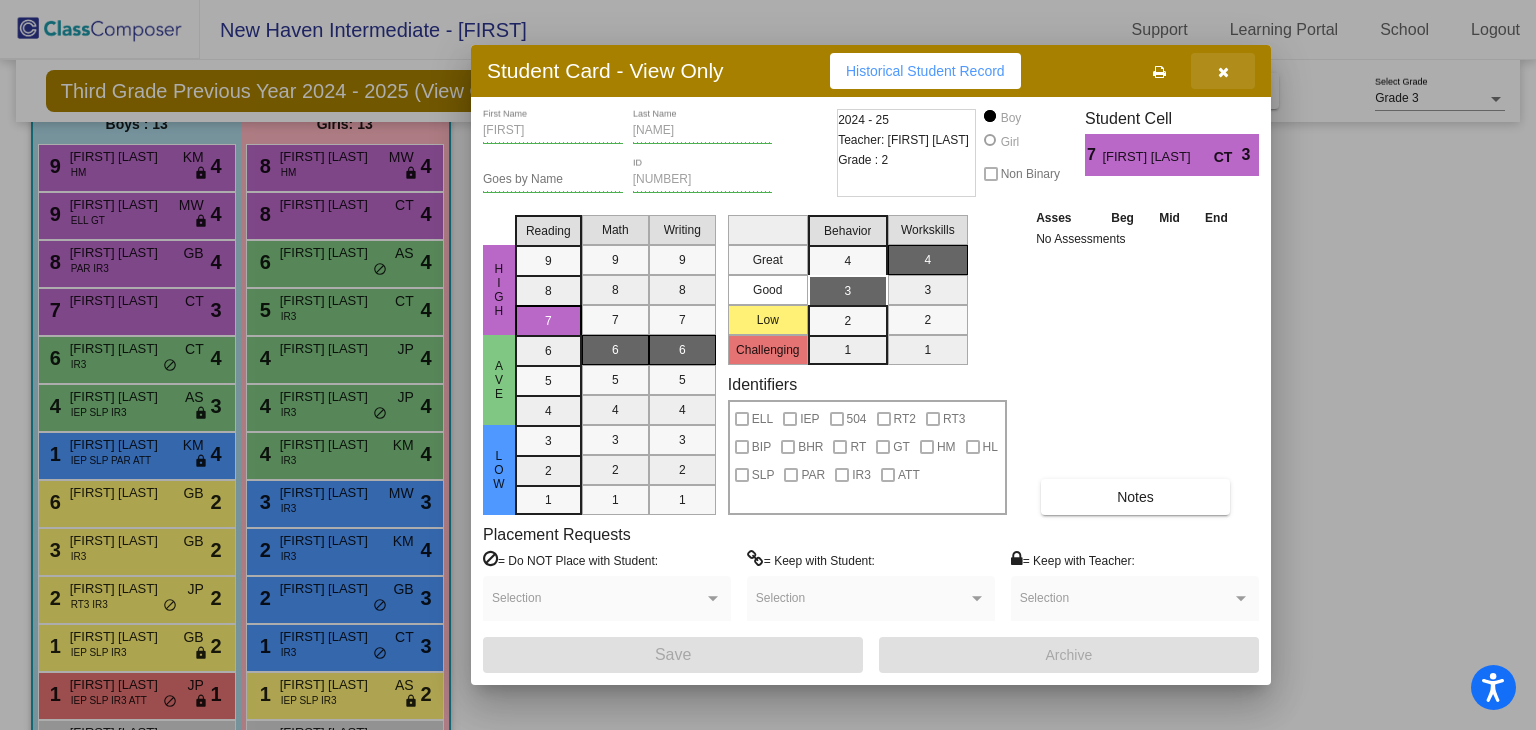 click at bounding box center (1223, 71) 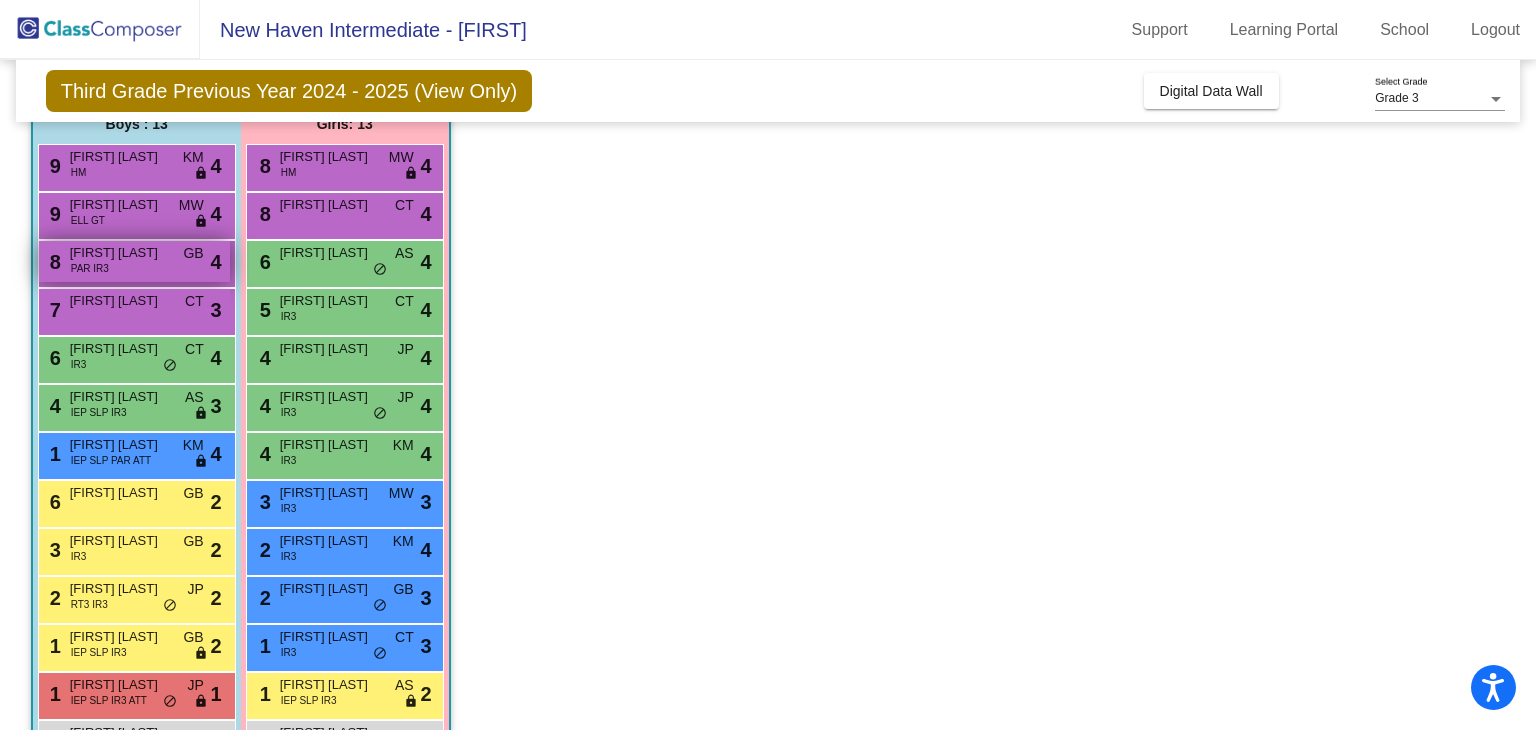 click on "[FIRST] [LAST]" at bounding box center (120, 253) 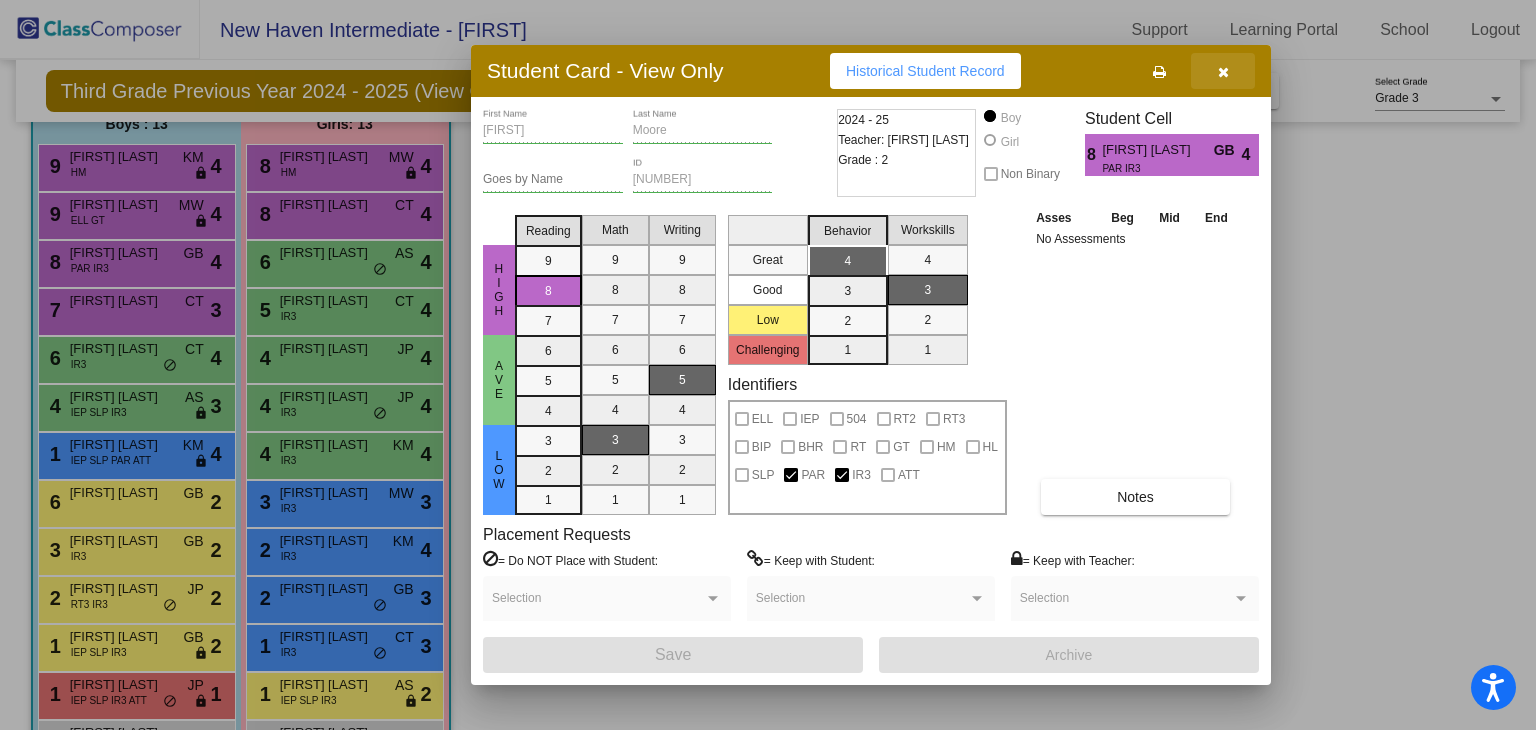click at bounding box center (1223, 72) 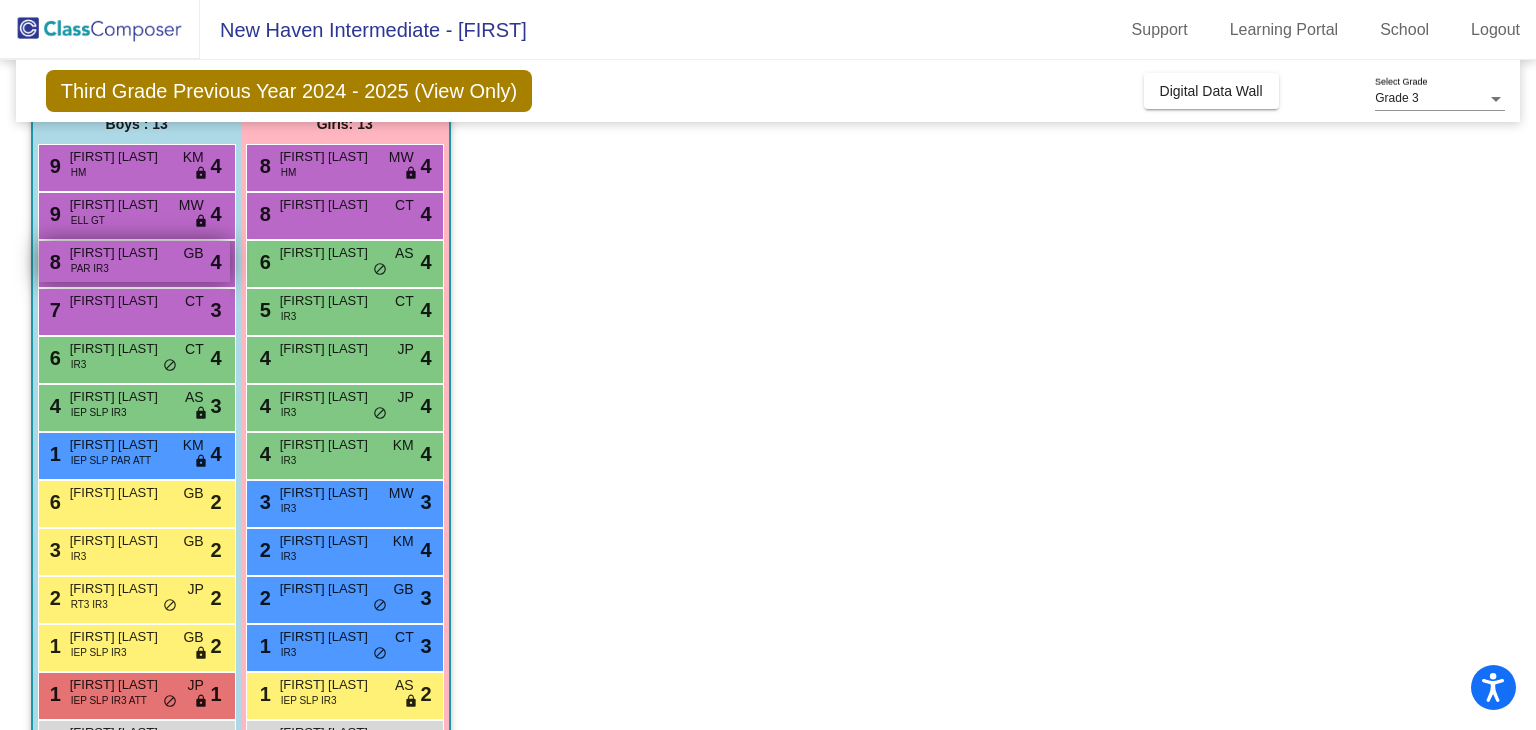 click on "[NUMBER] [FIRST] [LAST] PAR IR3 GB lock do_not_disturb_alt [NUMBER]" at bounding box center (134, 261) 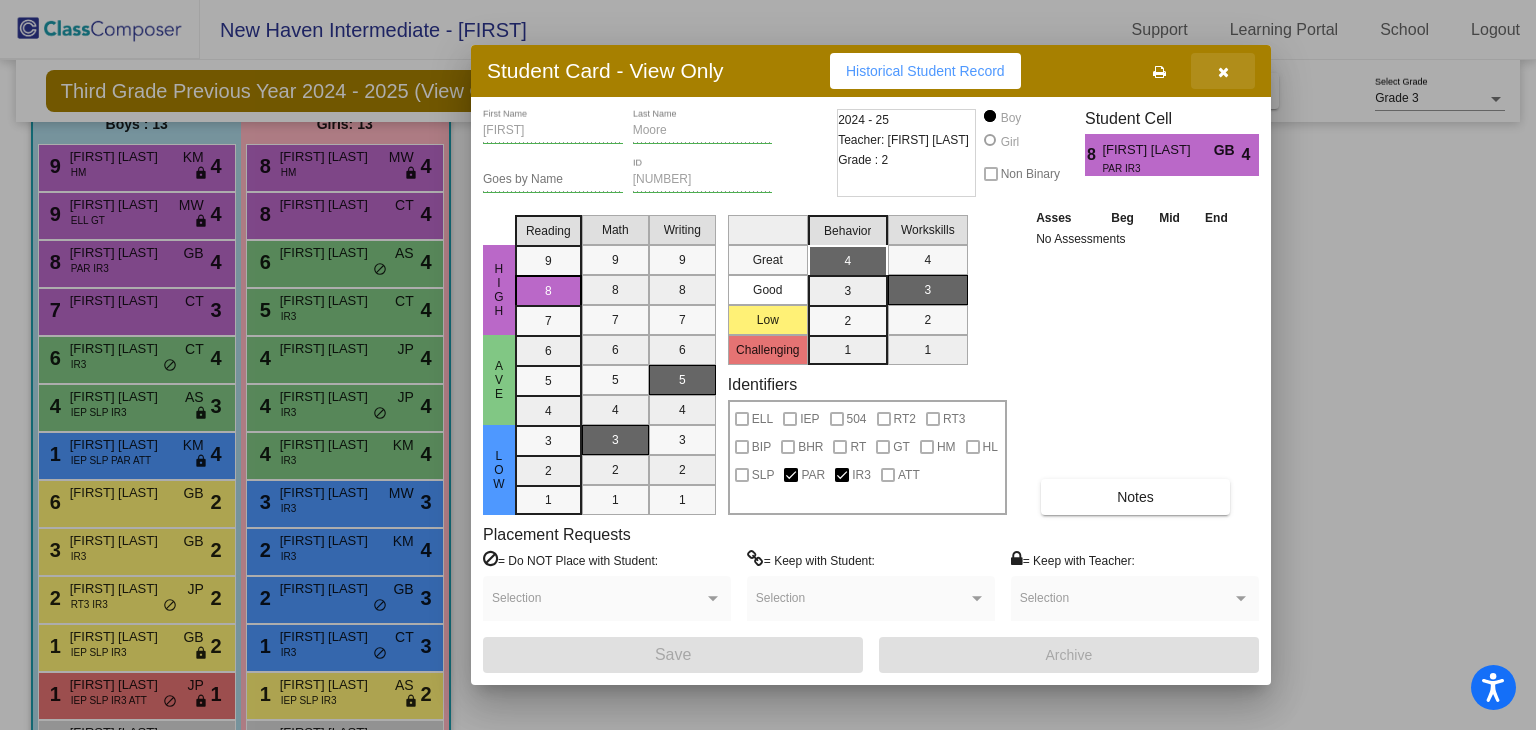 click at bounding box center (1223, 72) 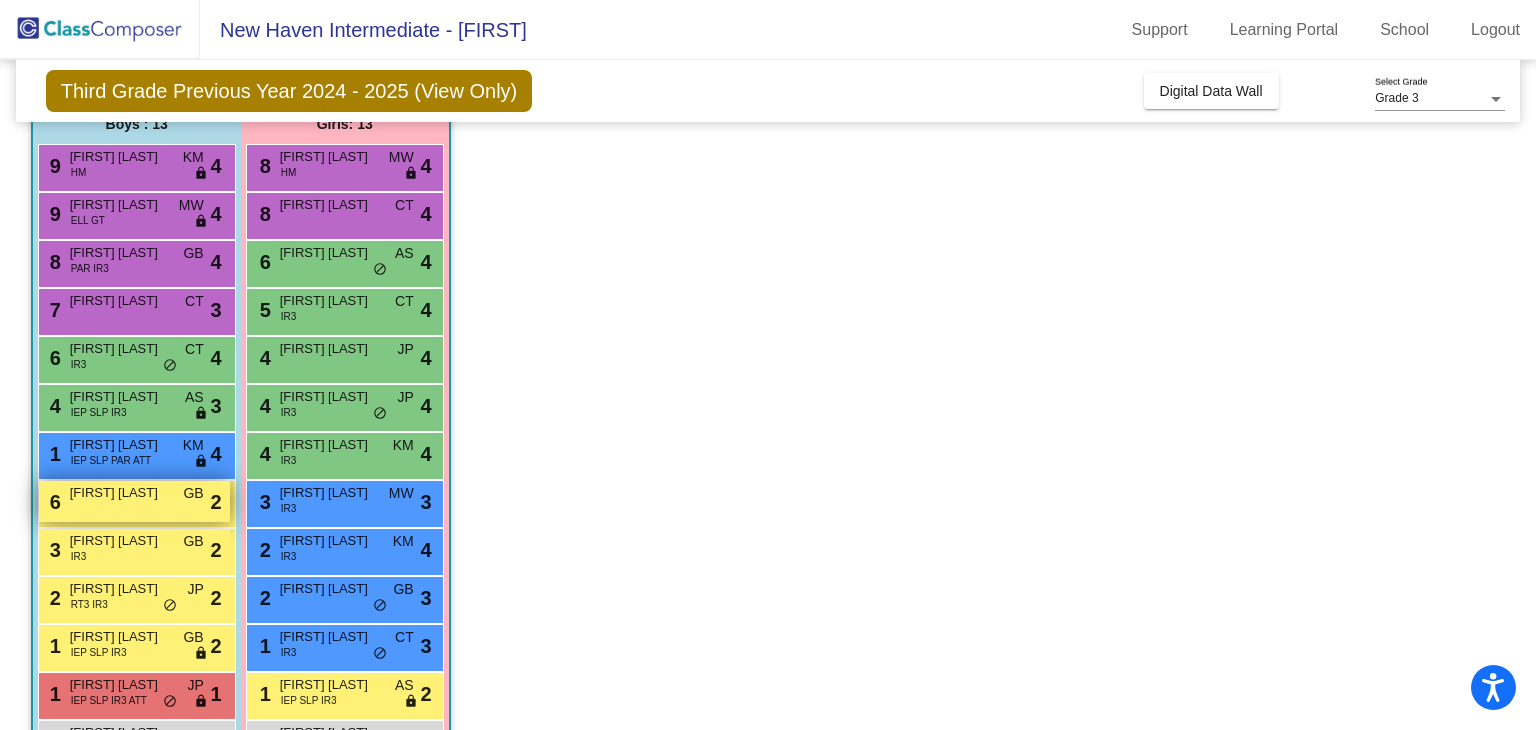 click on "[FIRST] [LAST]" at bounding box center (120, 493) 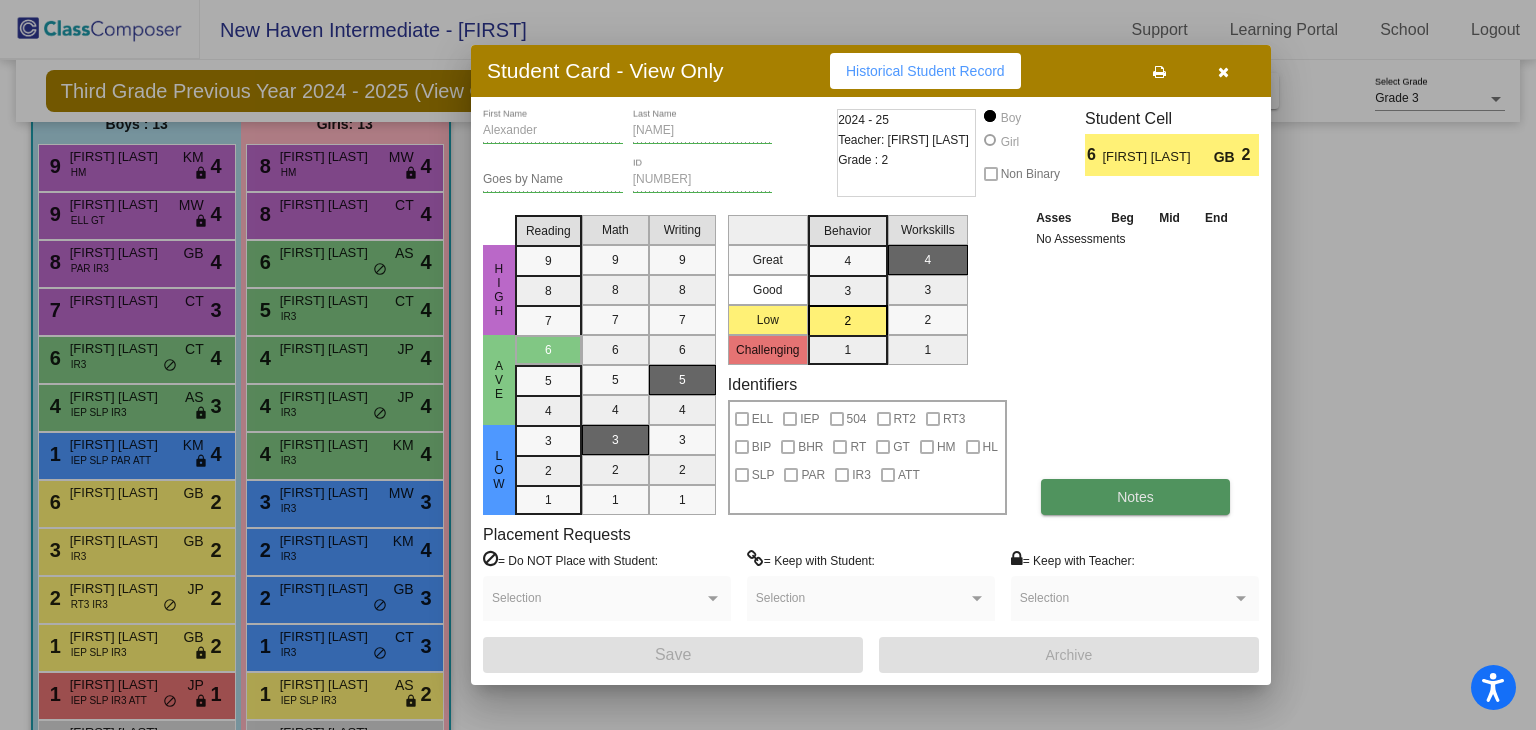 click on "Notes" at bounding box center (1135, 497) 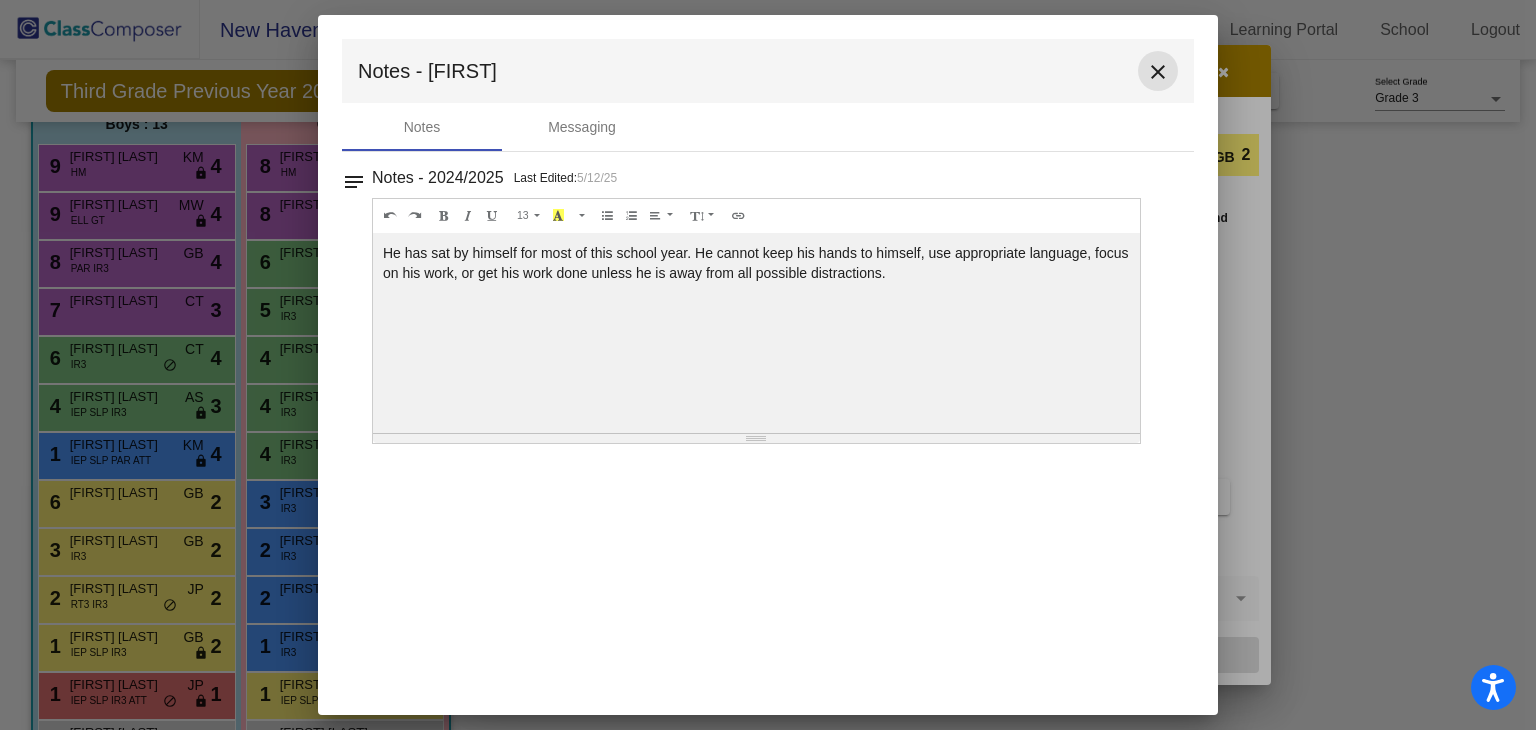 click on "close" at bounding box center [1158, 72] 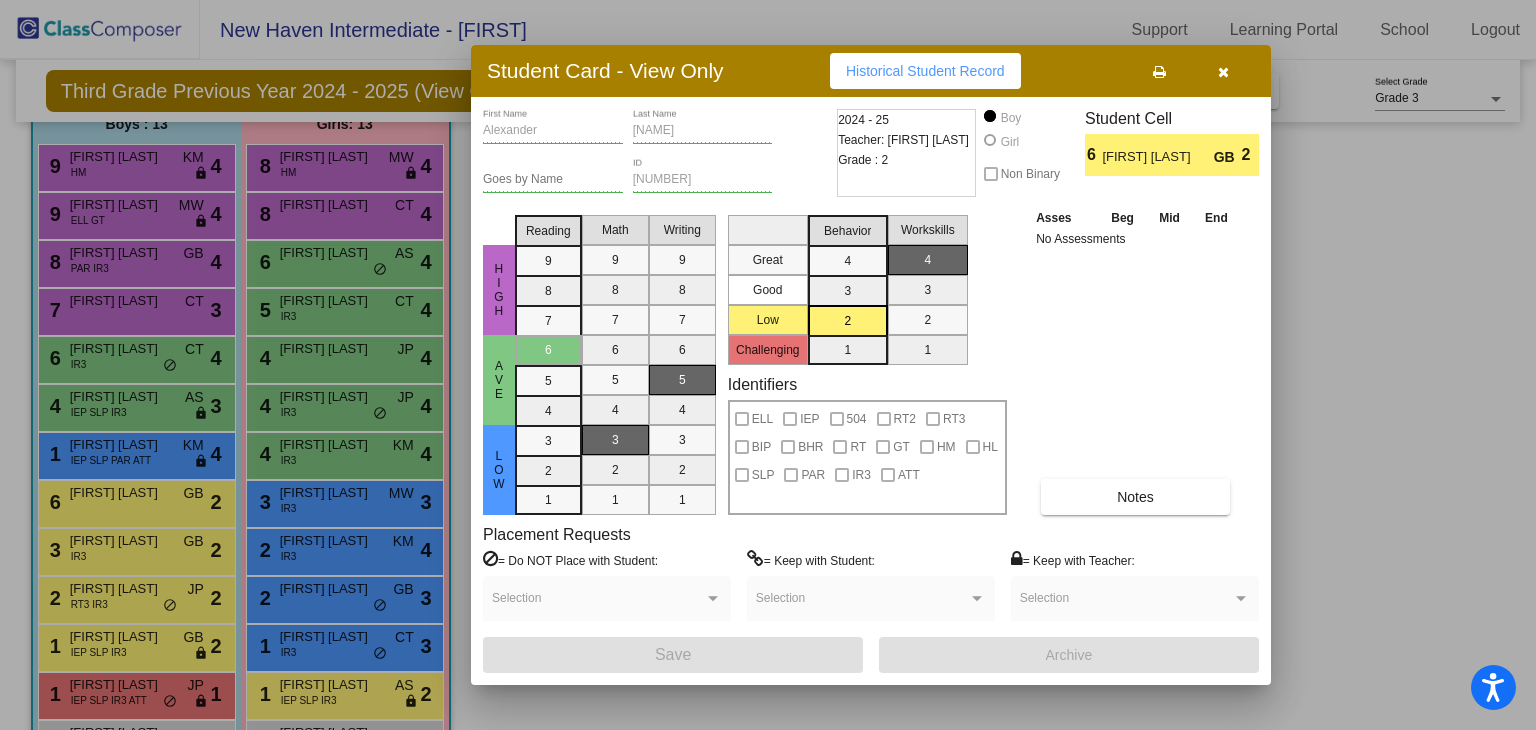 click at bounding box center (1223, 71) 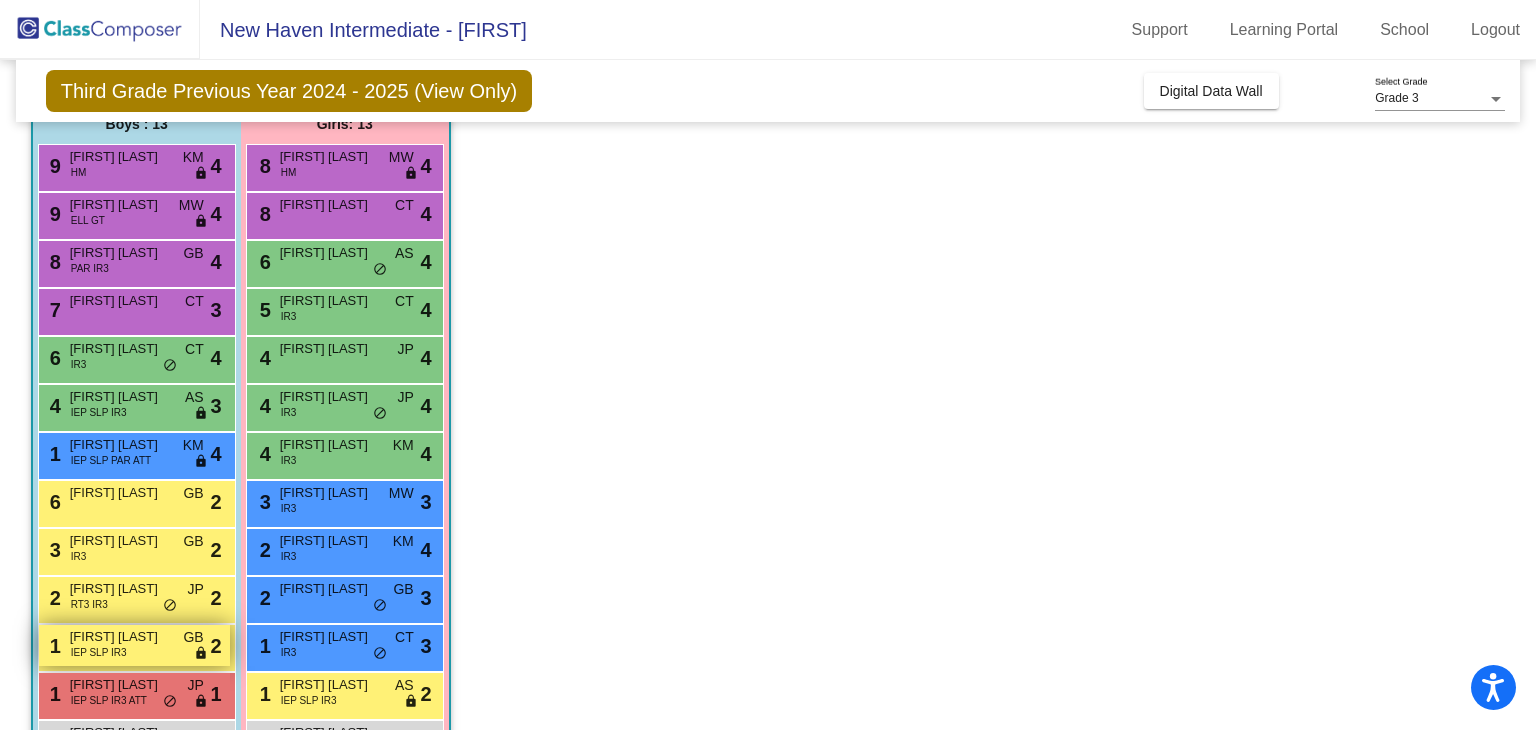 click on "[NUMBER] [FIRST] [LAST] IEP SLP IR3 GB lock do_not_disturb_alt [NUMBER]" at bounding box center (134, 645) 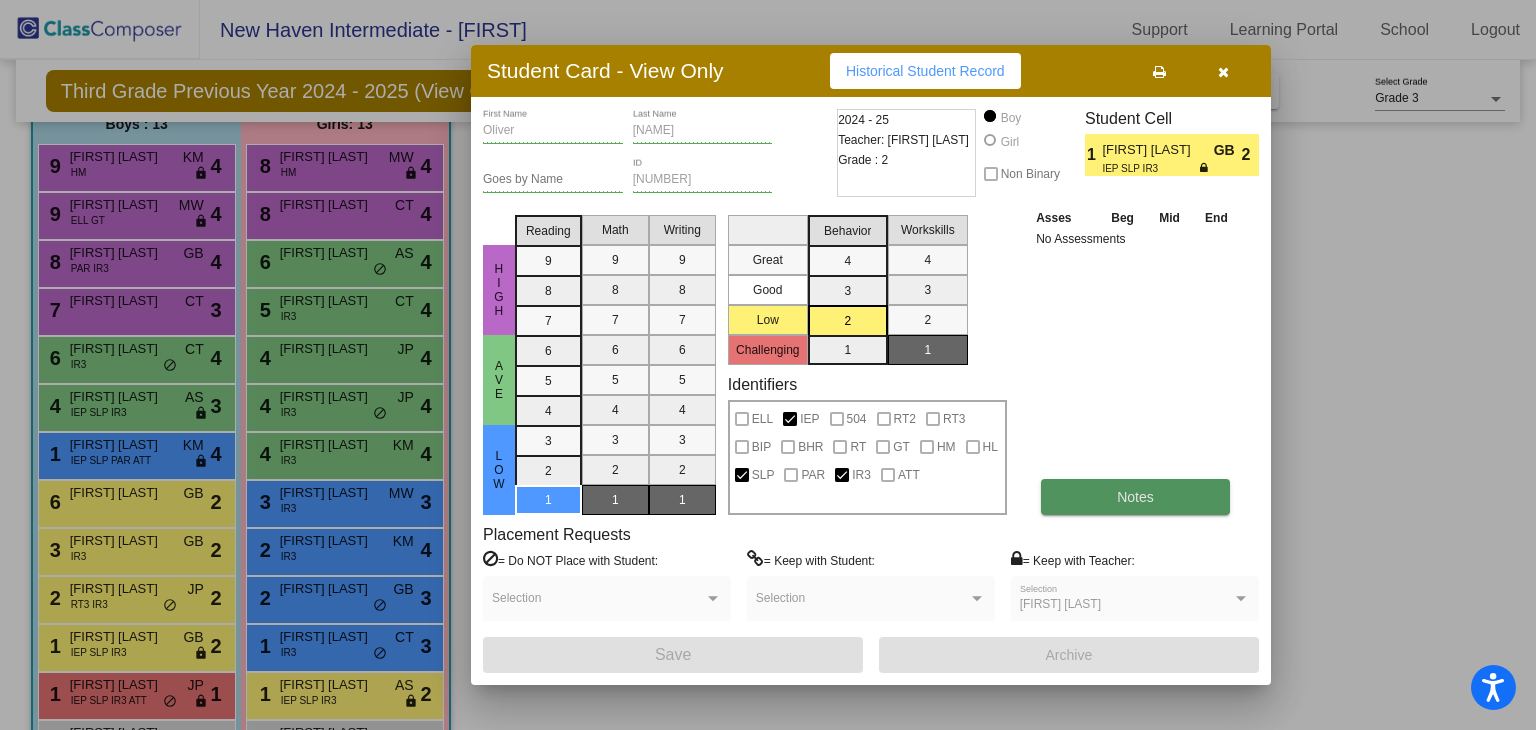 click on "Notes" at bounding box center (1135, 497) 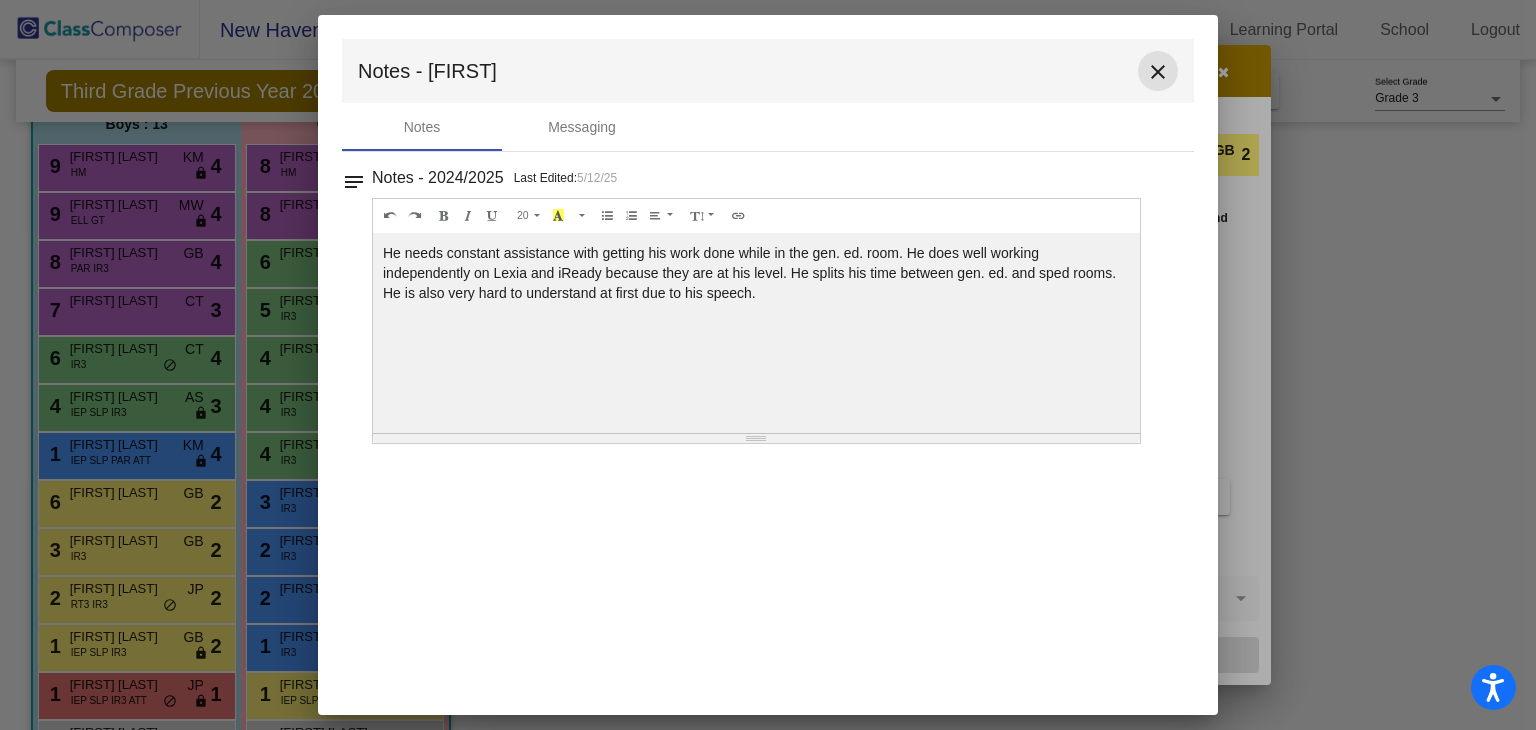 click on "close" at bounding box center (1158, 72) 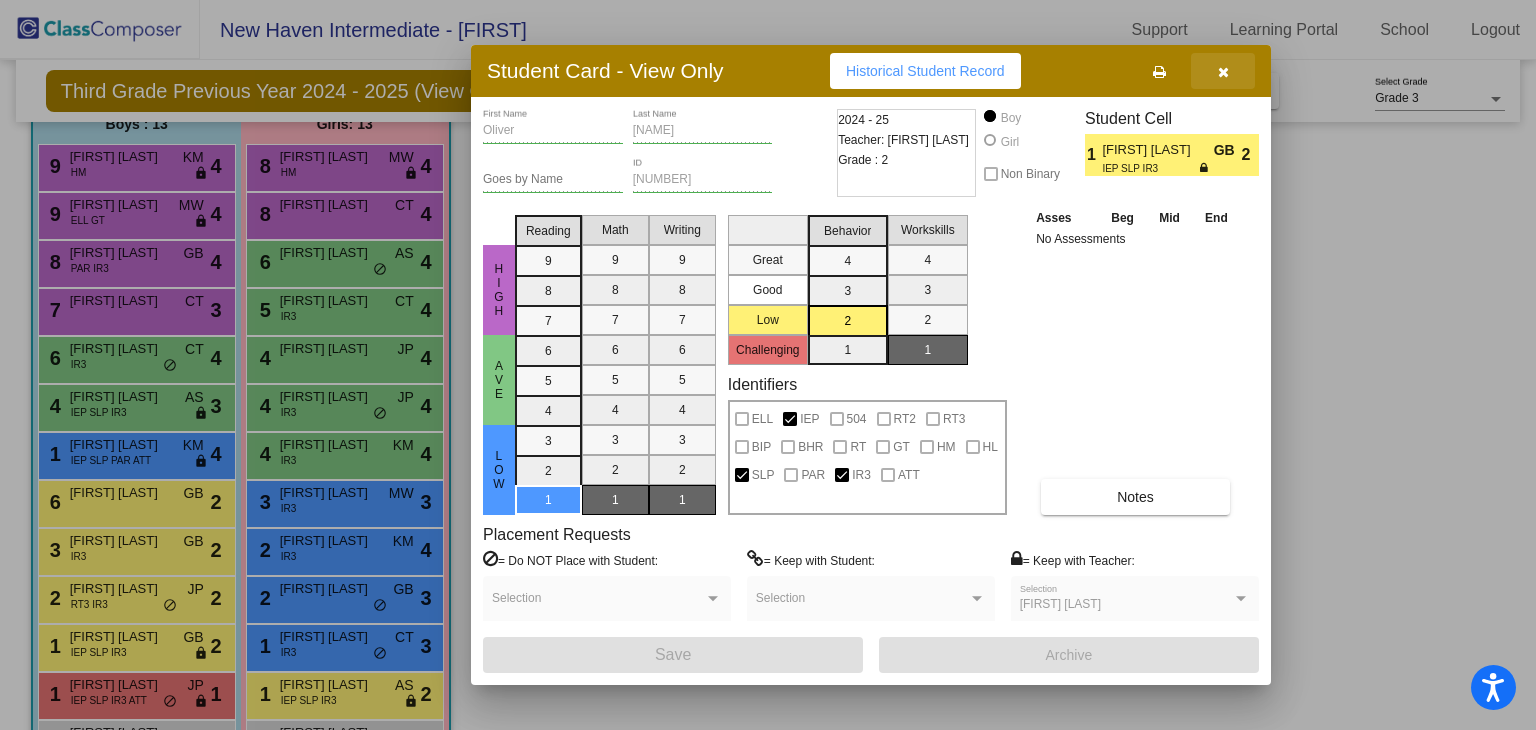 click at bounding box center (1223, 72) 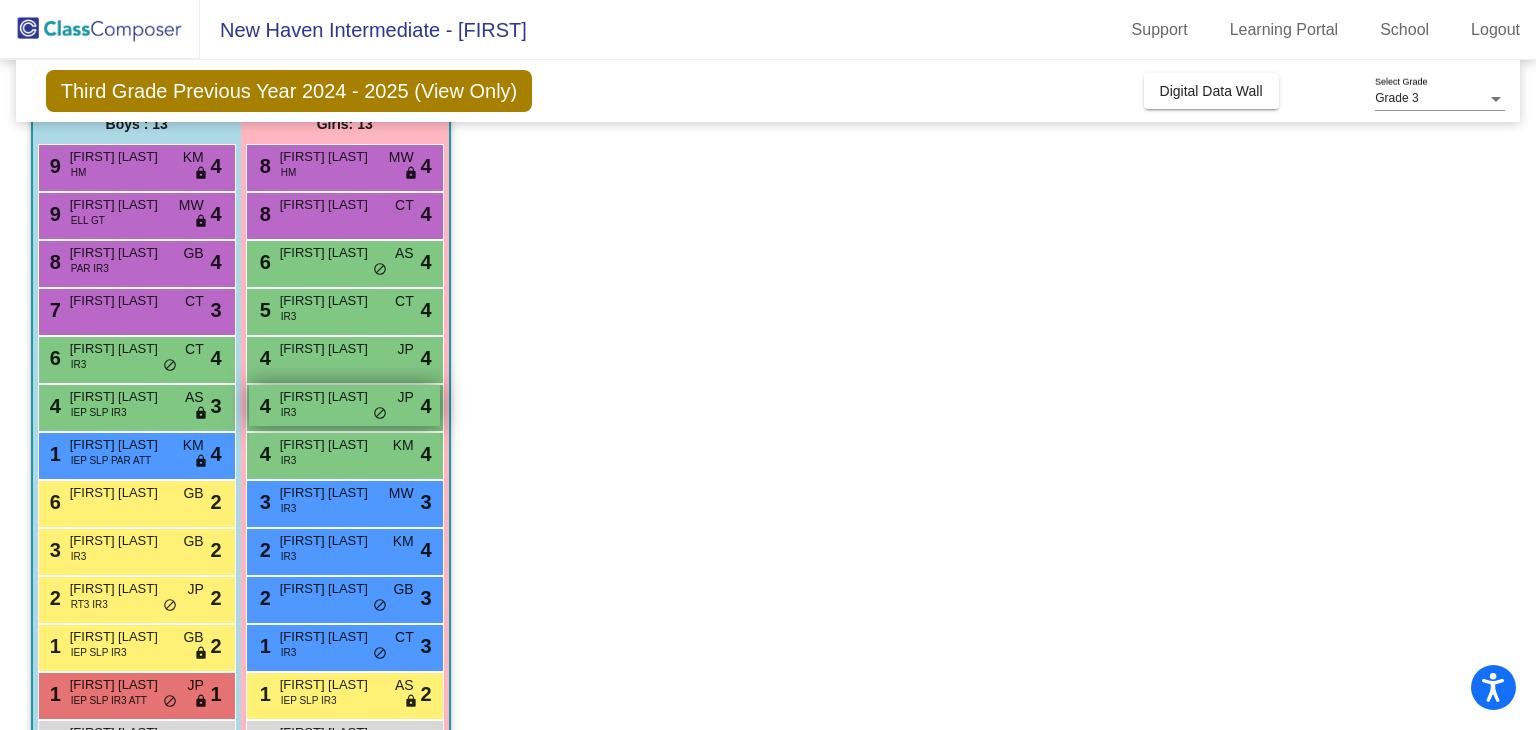click on "[NUMBER] [FIRST] [LAST] IR3 JP lock do_not_disturb_alt [NUMBER]" at bounding box center (344, 405) 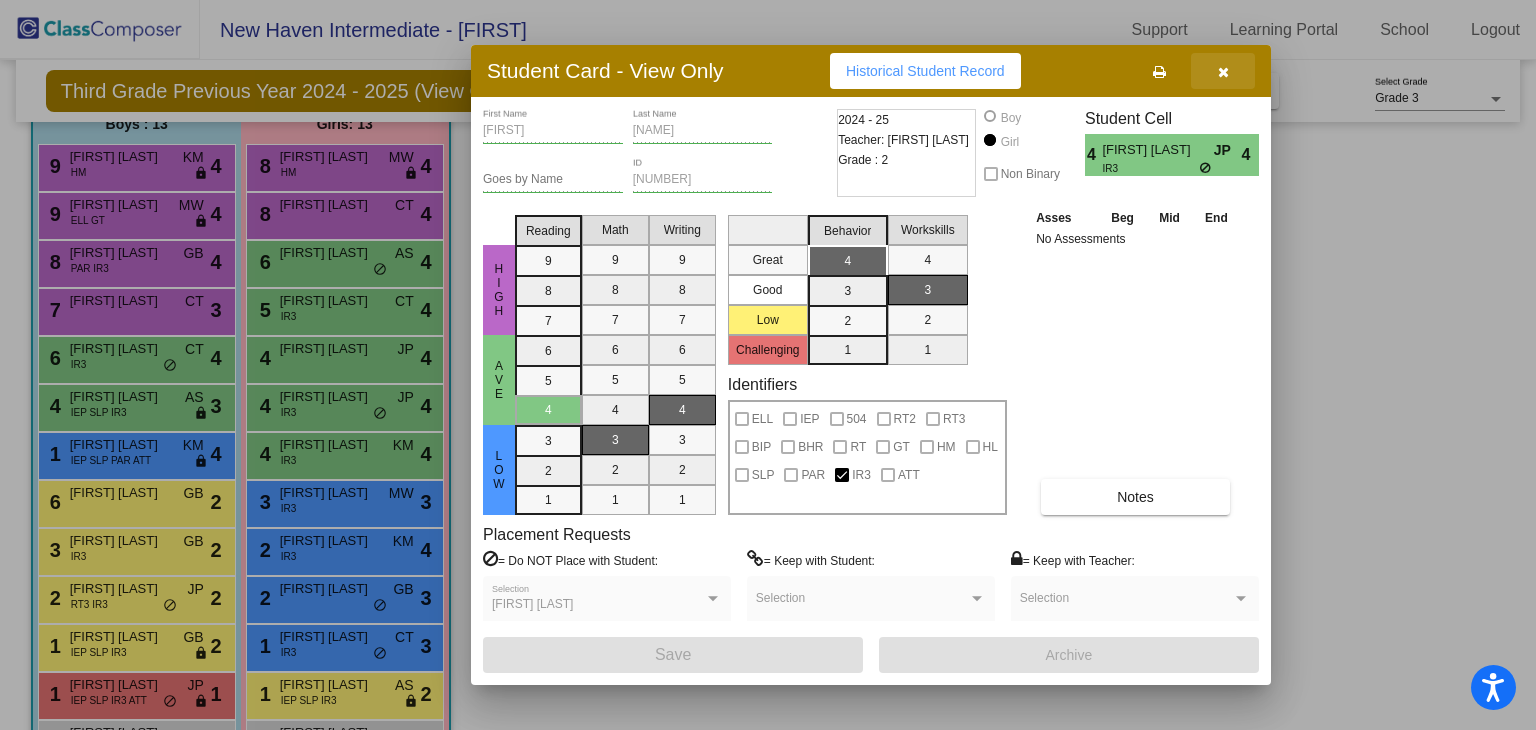 click at bounding box center (1223, 71) 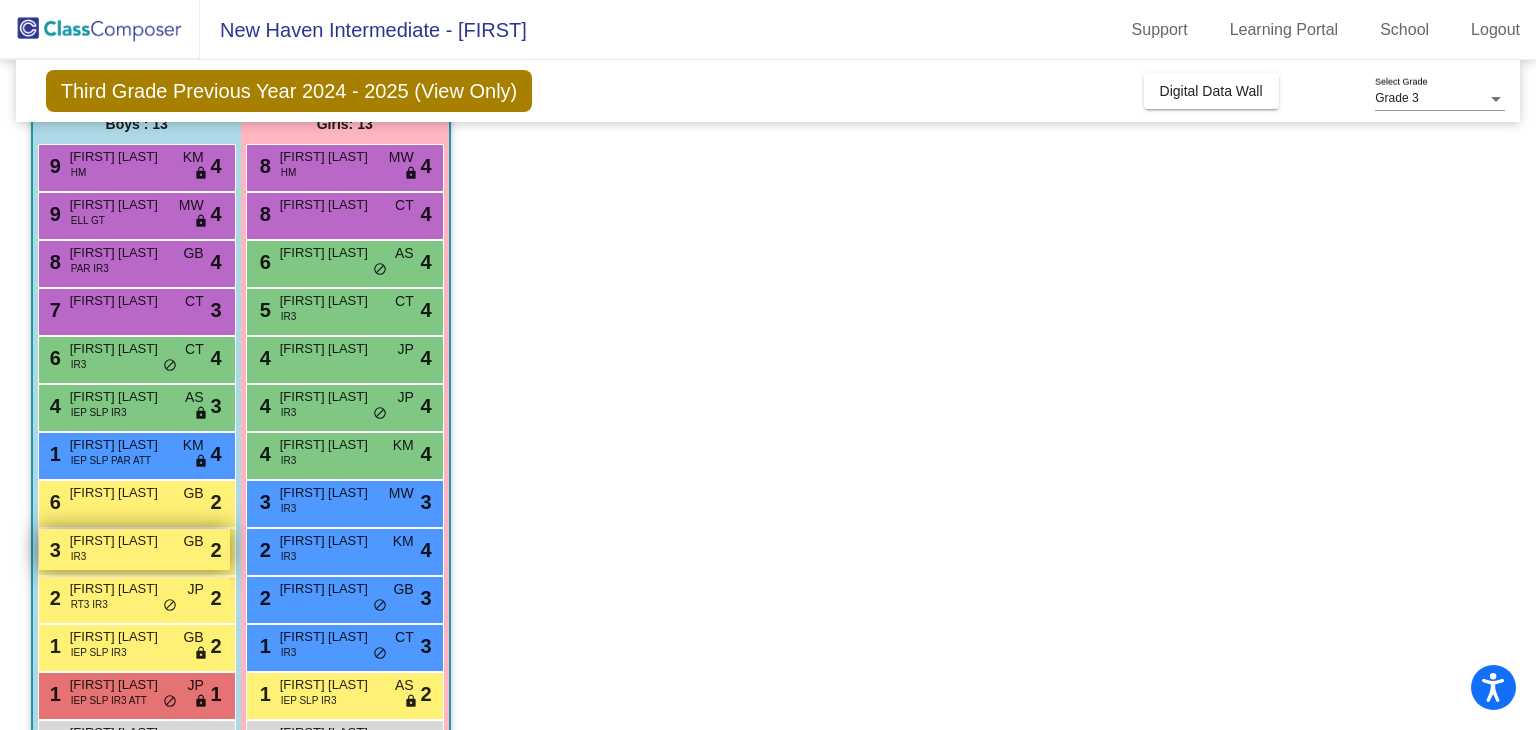 click on "[NUMBER] [FIRST] [LAST] IR3 GB lock do_not_disturb_alt [NUMBER]" at bounding box center [134, 549] 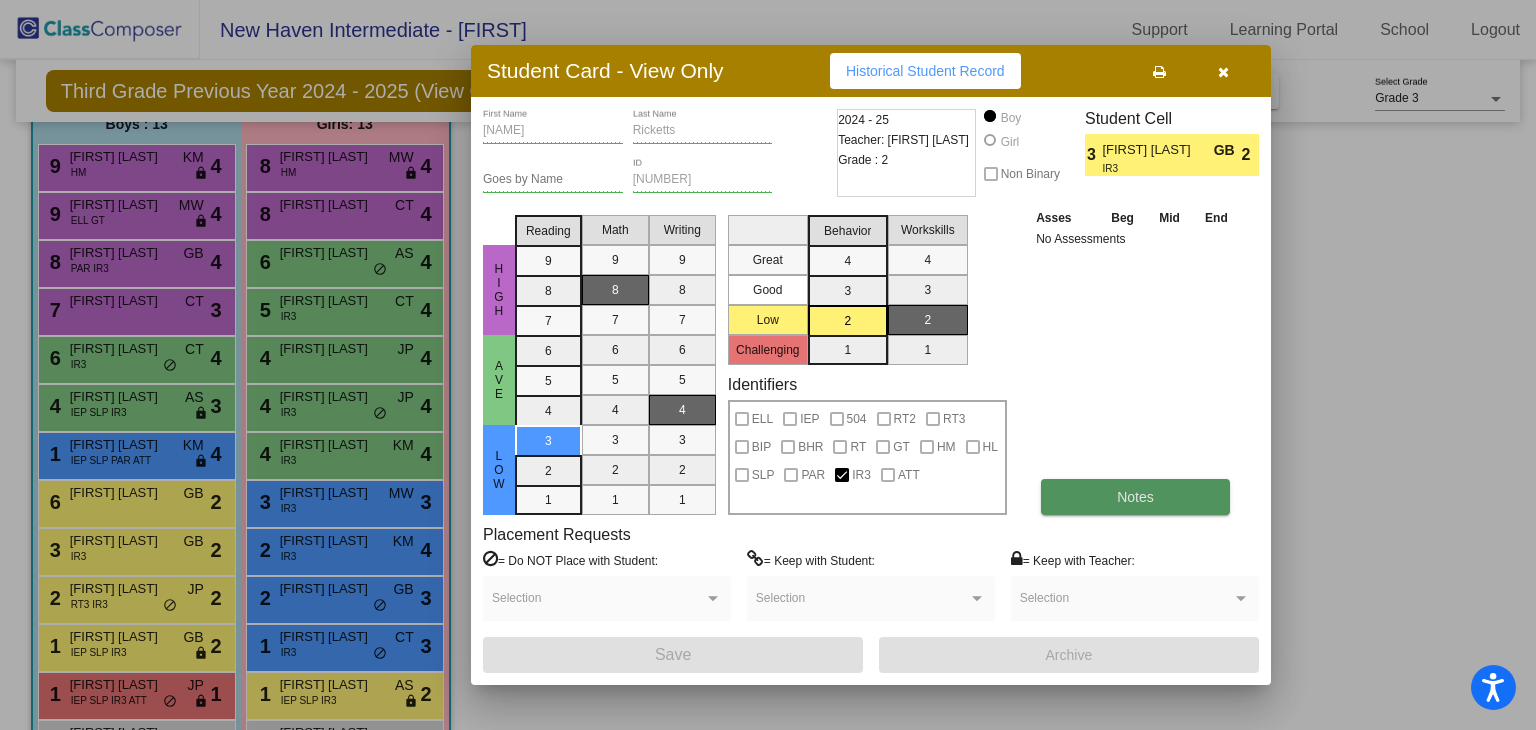 click on "Notes" at bounding box center (1135, 497) 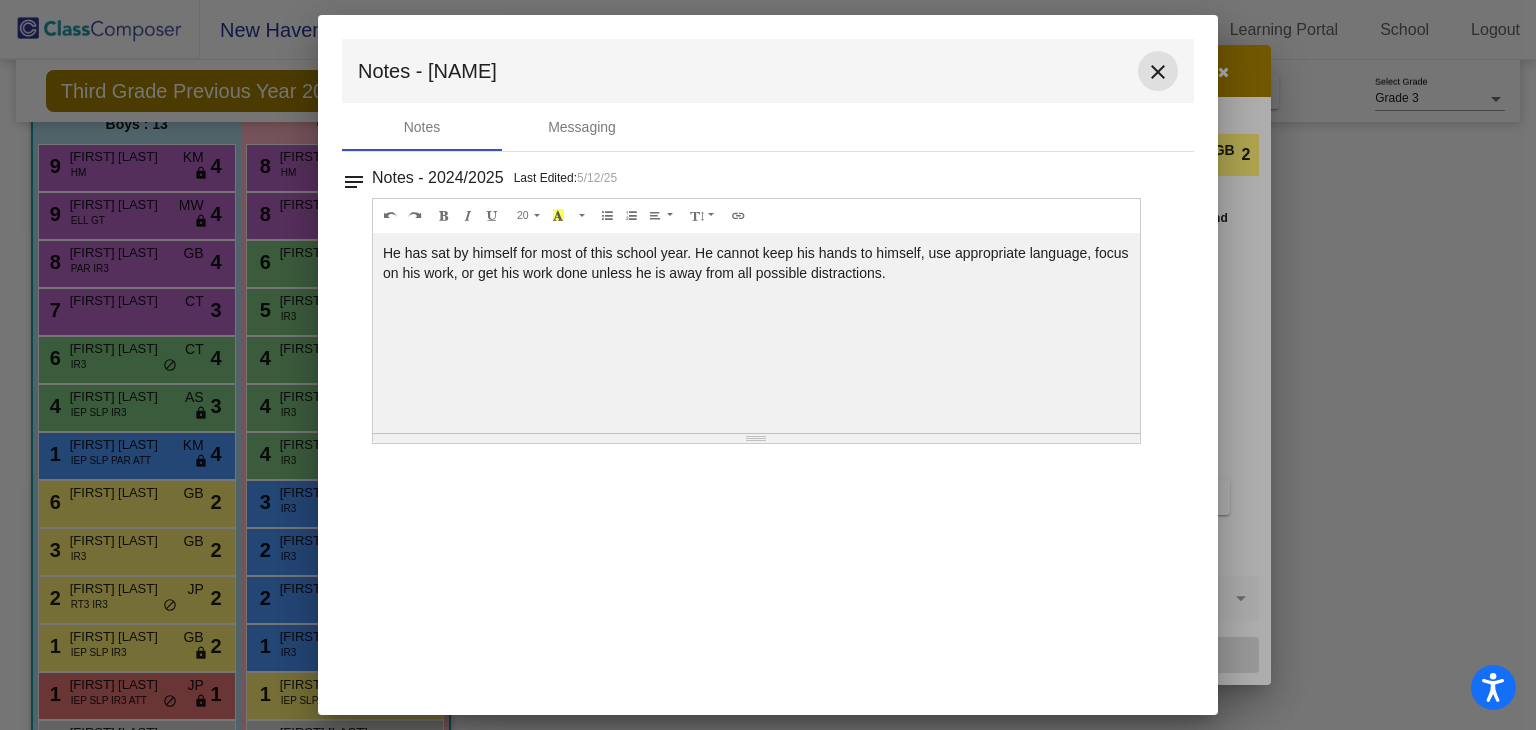 click on "close" at bounding box center (1158, 72) 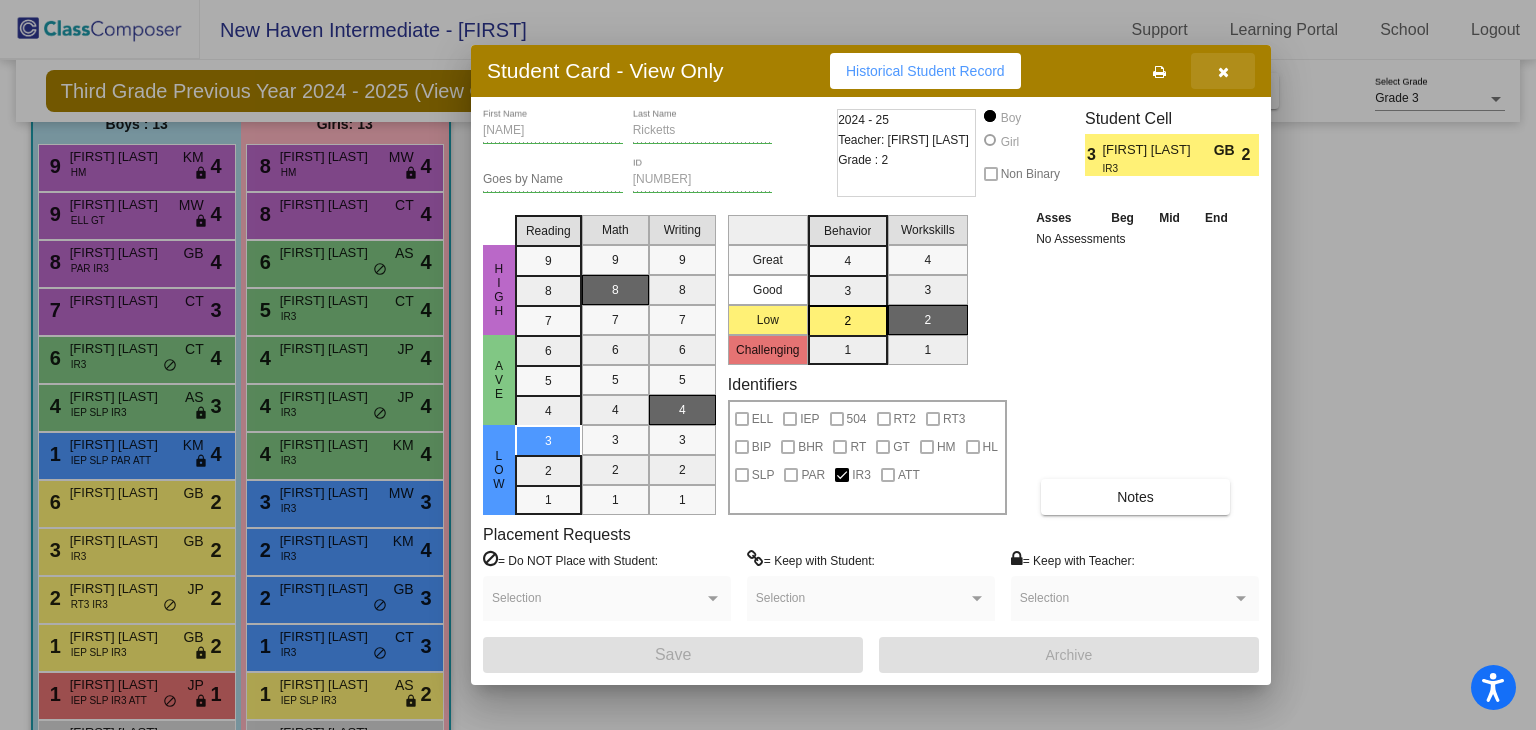 click at bounding box center [1223, 71] 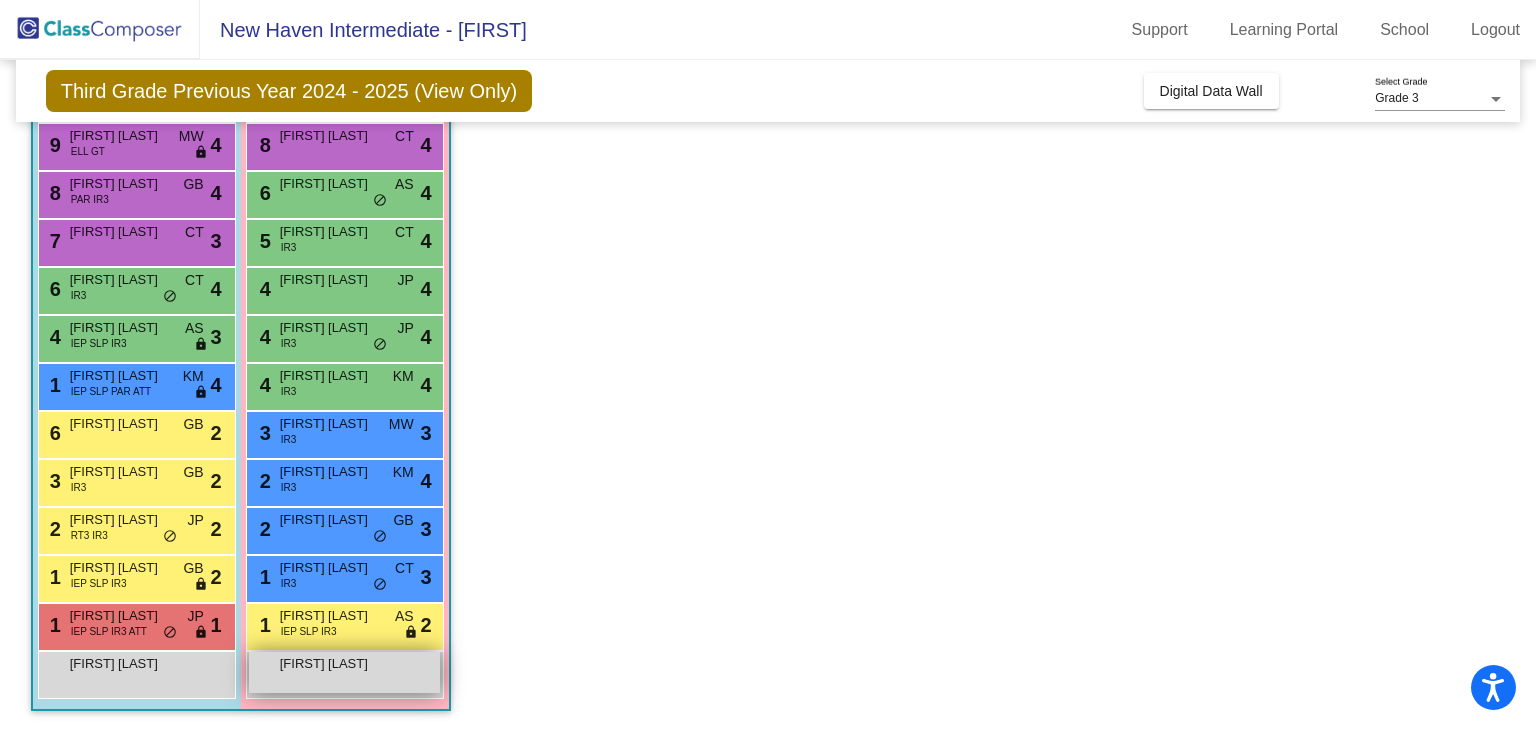 scroll, scrollTop: 0, scrollLeft: 0, axis: both 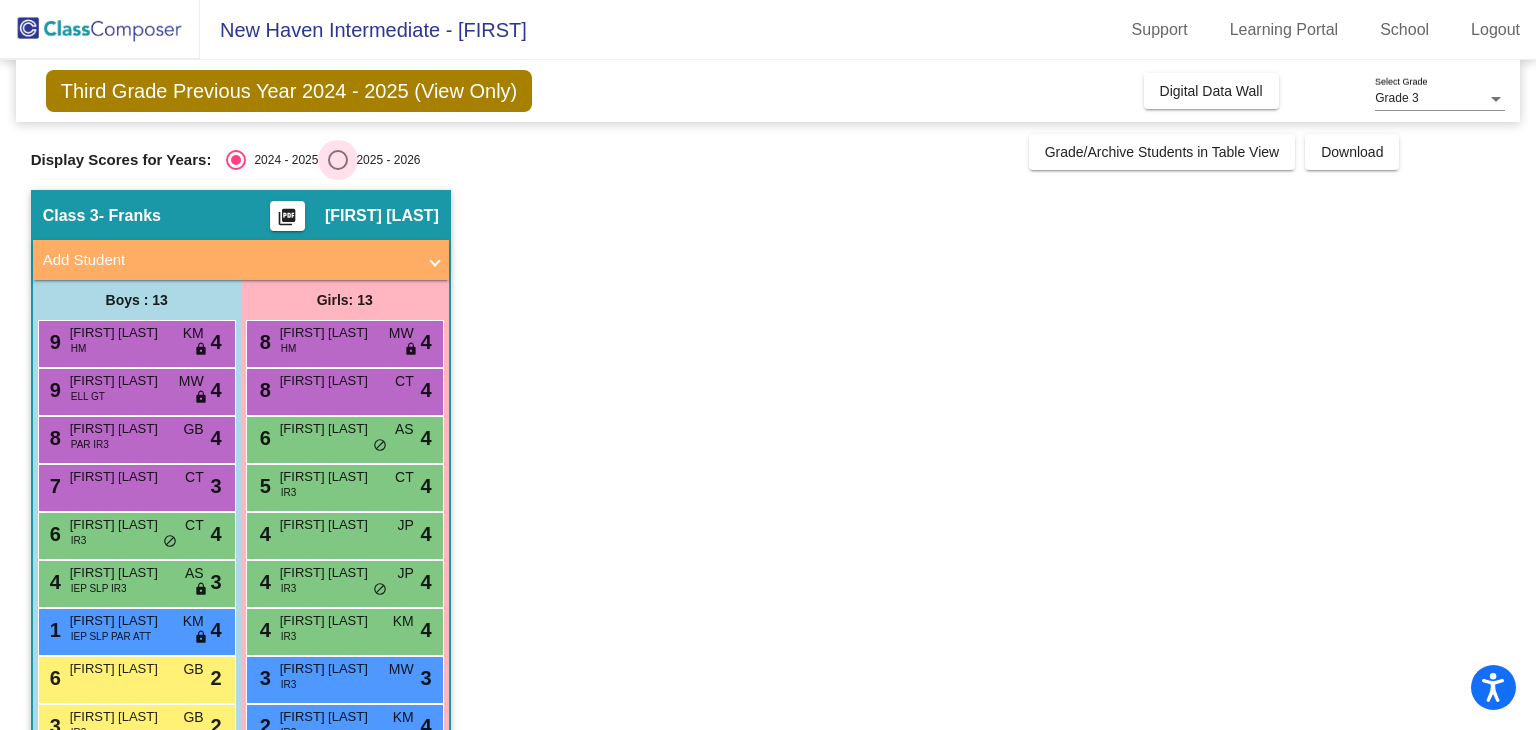 click at bounding box center (338, 160) 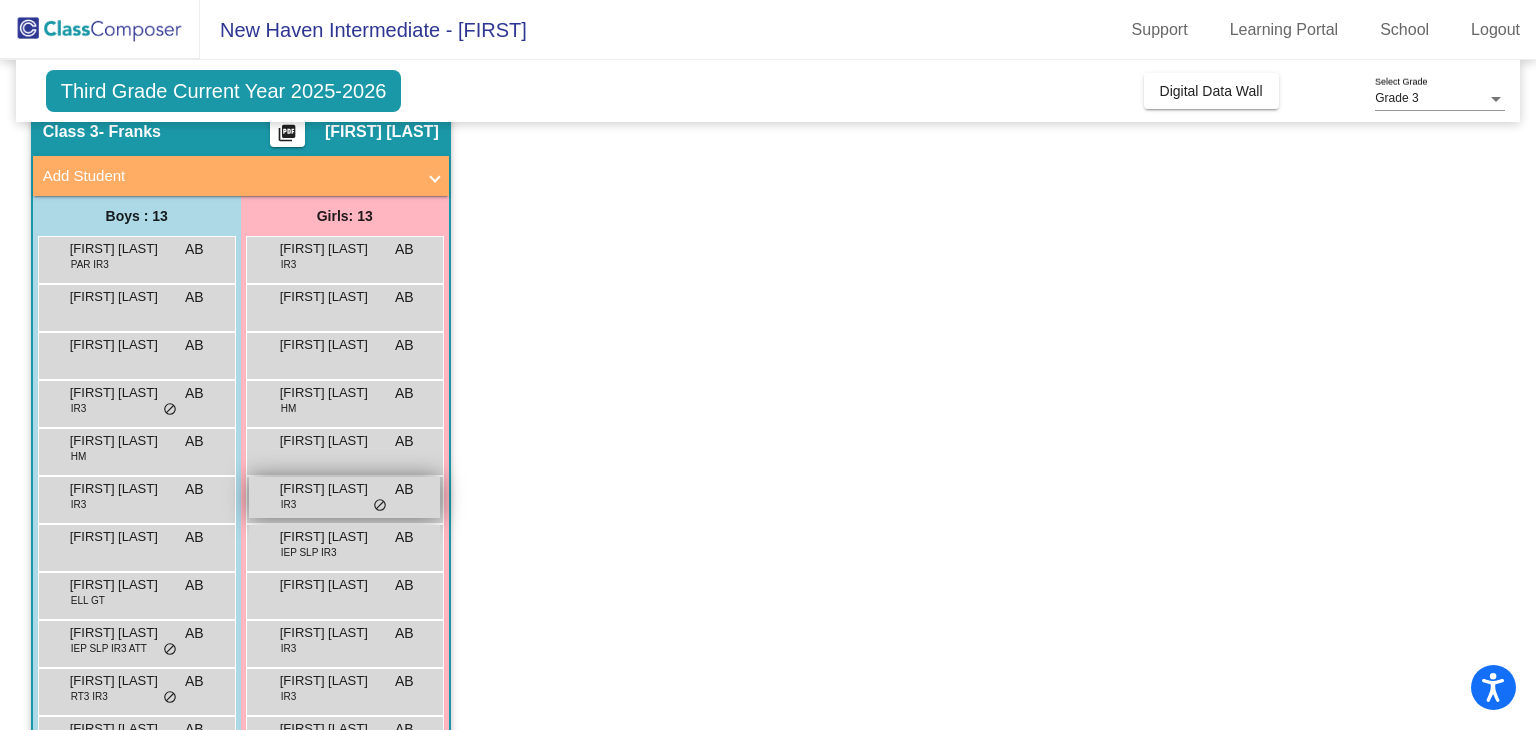 scroll, scrollTop: 0, scrollLeft: 0, axis: both 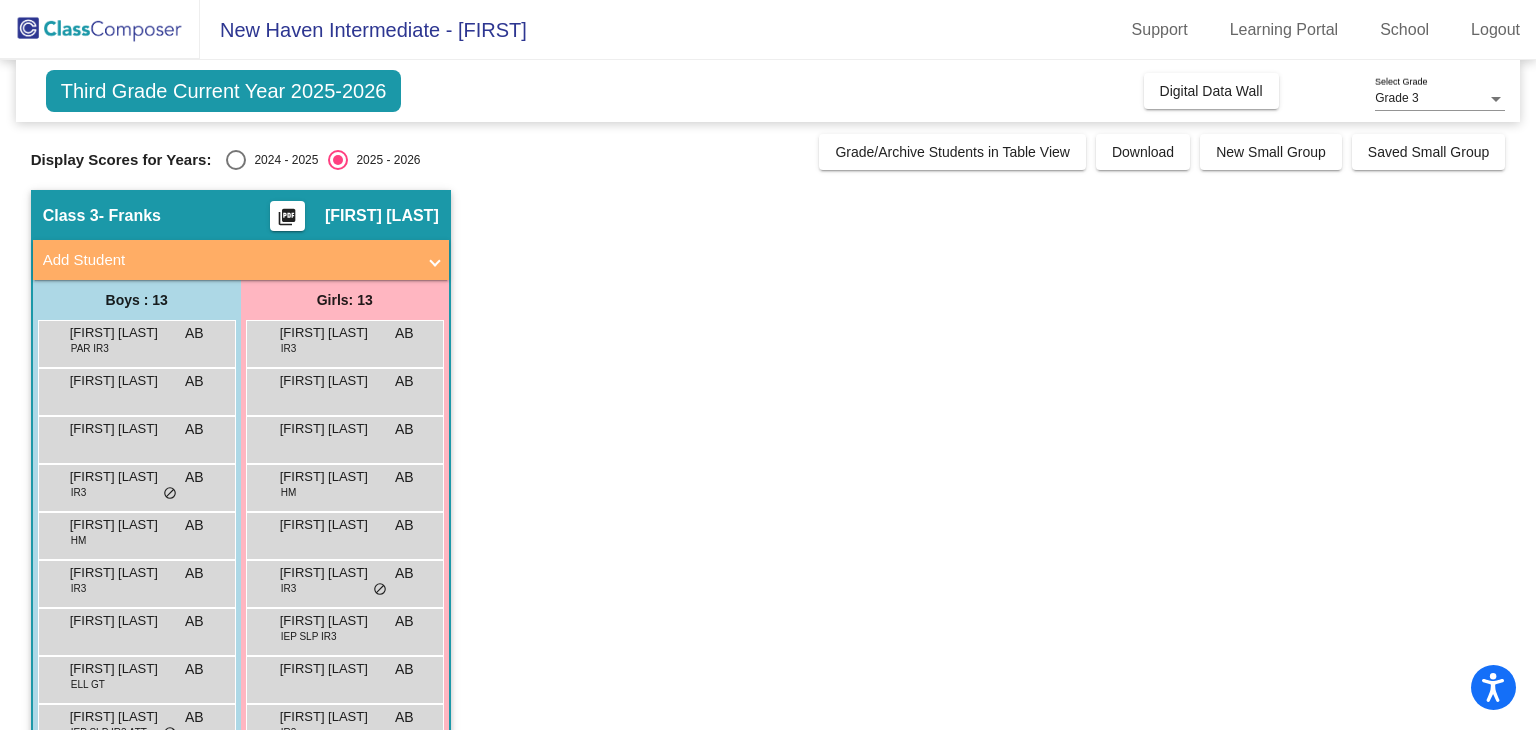 click at bounding box center [236, 160] 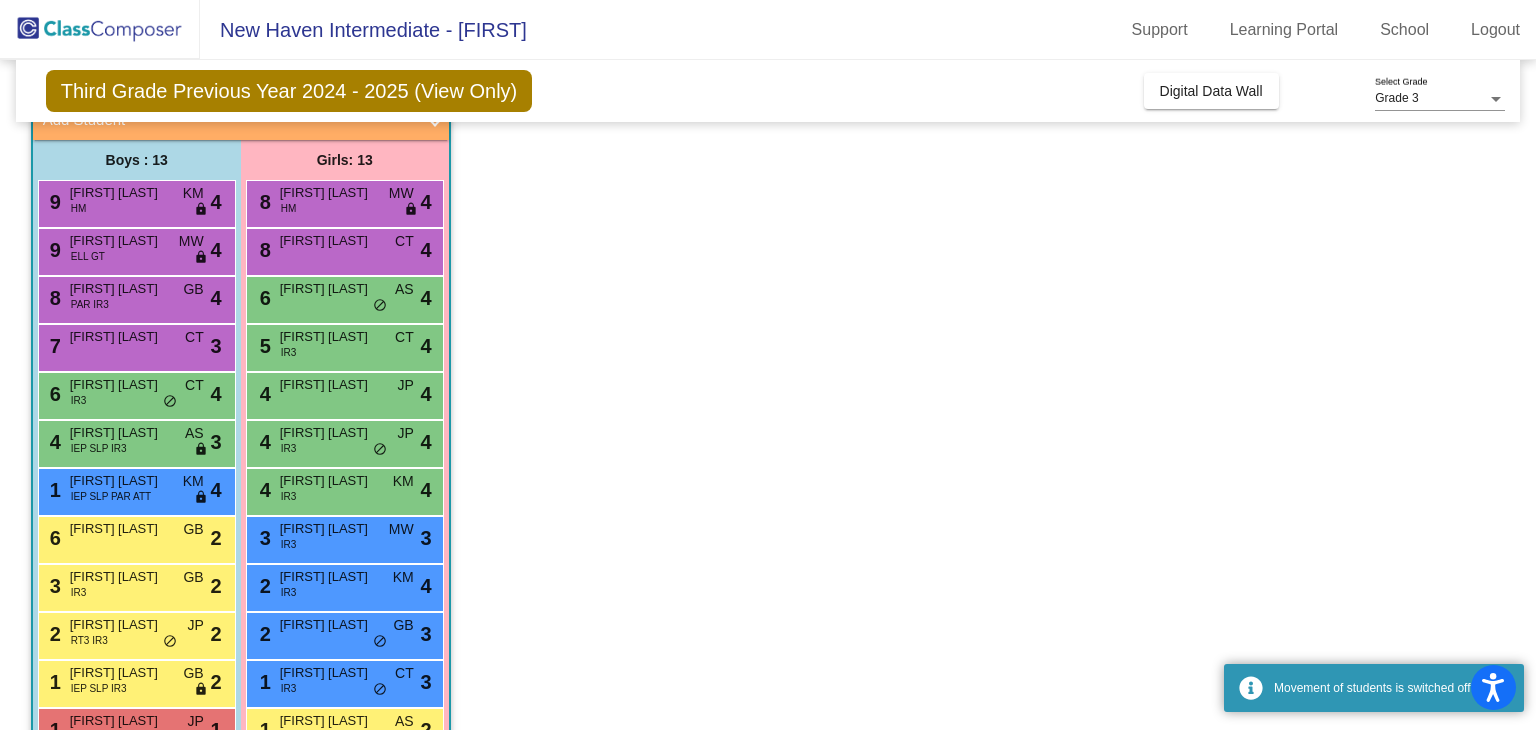 scroll, scrollTop: 146, scrollLeft: 0, axis: vertical 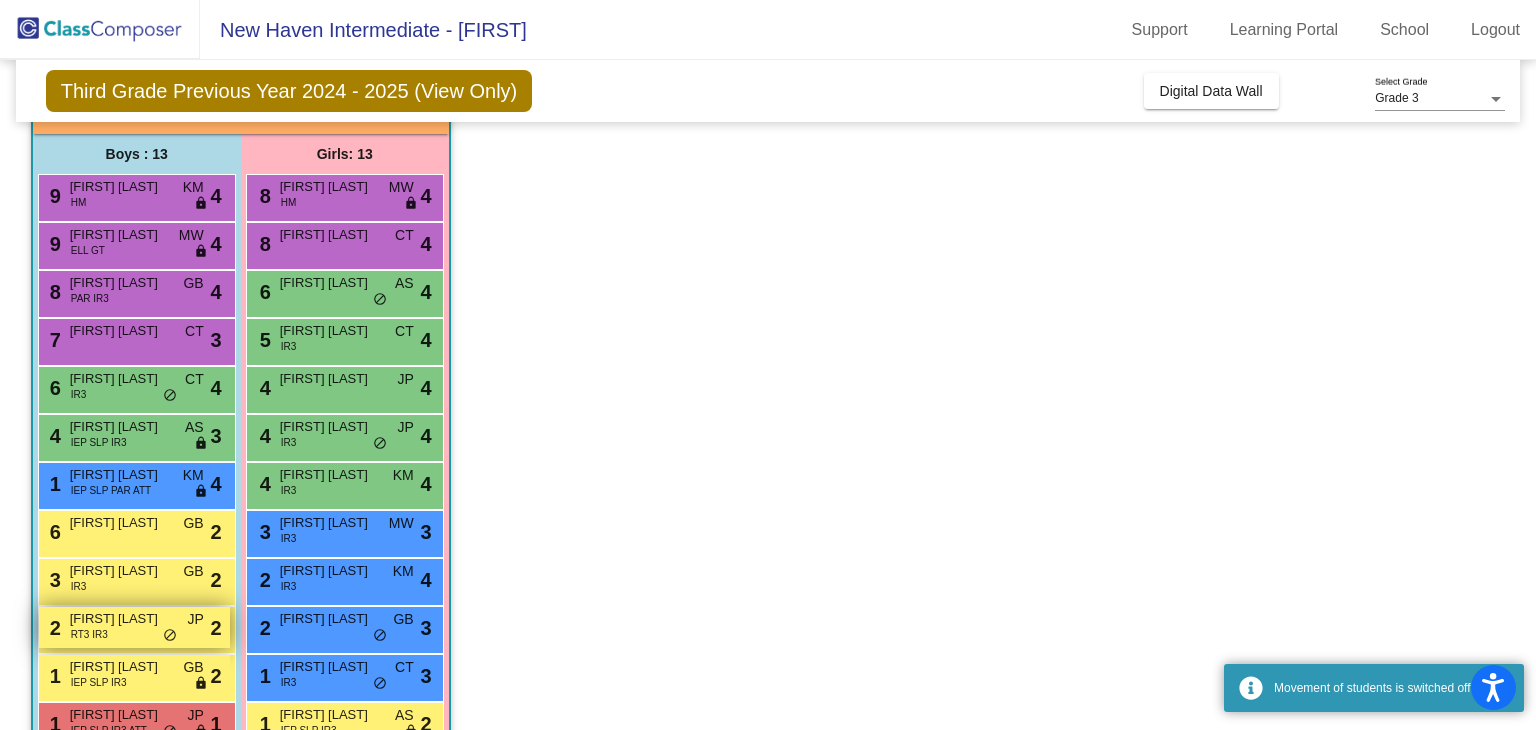 click on "[NUMBER] [FIRST] [LAST] RT3 IR3 JP lock do_not_disturb_alt [NUMBER]" at bounding box center [134, 627] 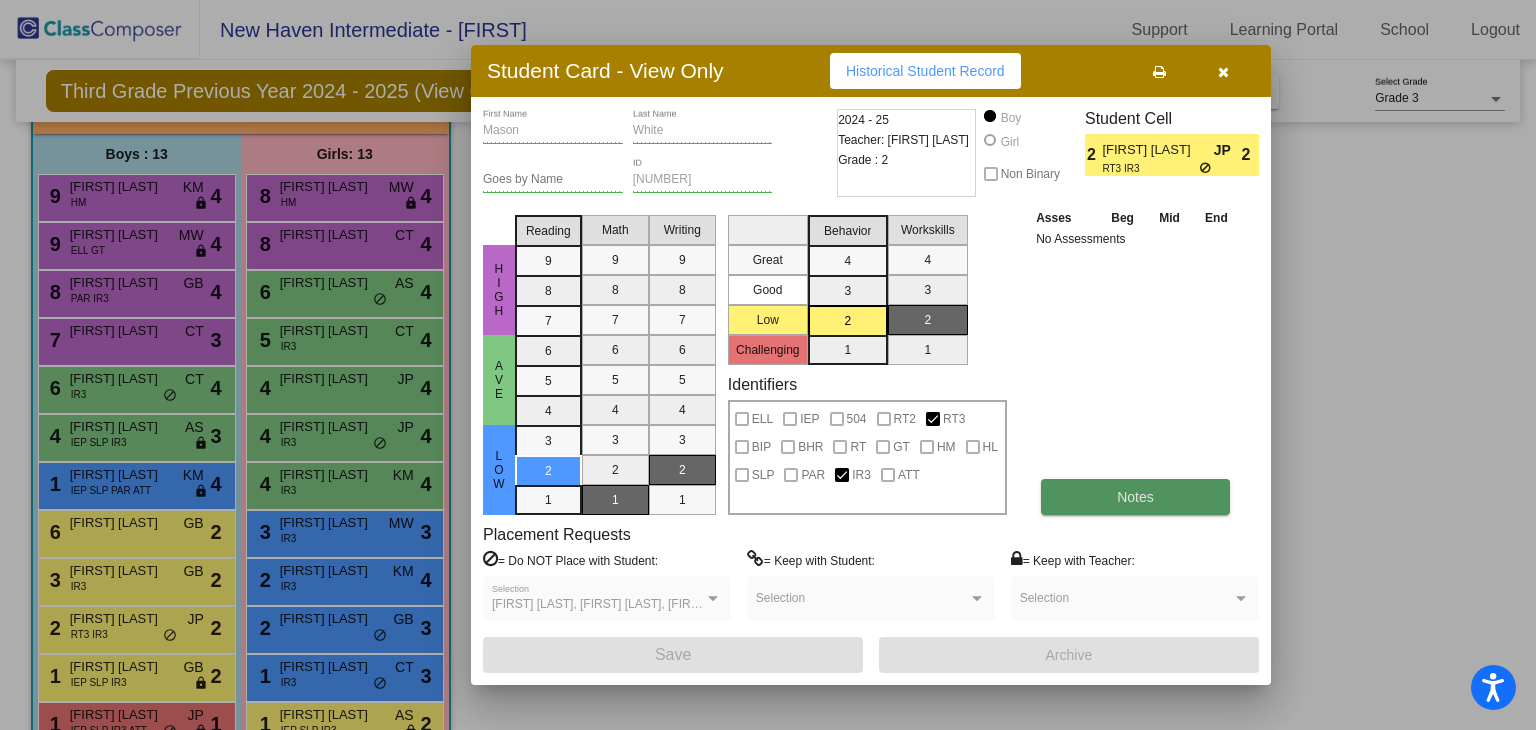 click on "Notes" at bounding box center [1135, 497] 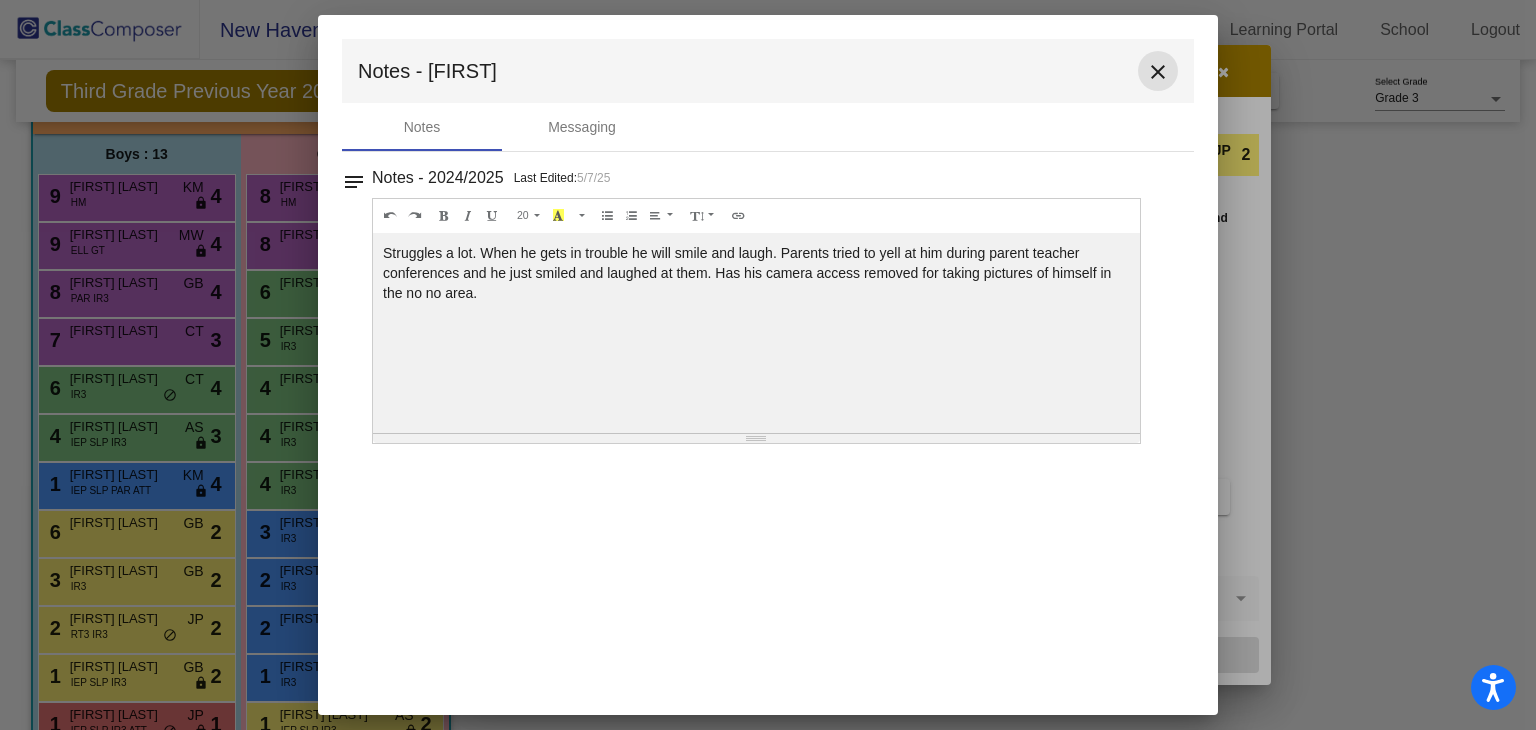 click on "close" at bounding box center [1158, 72] 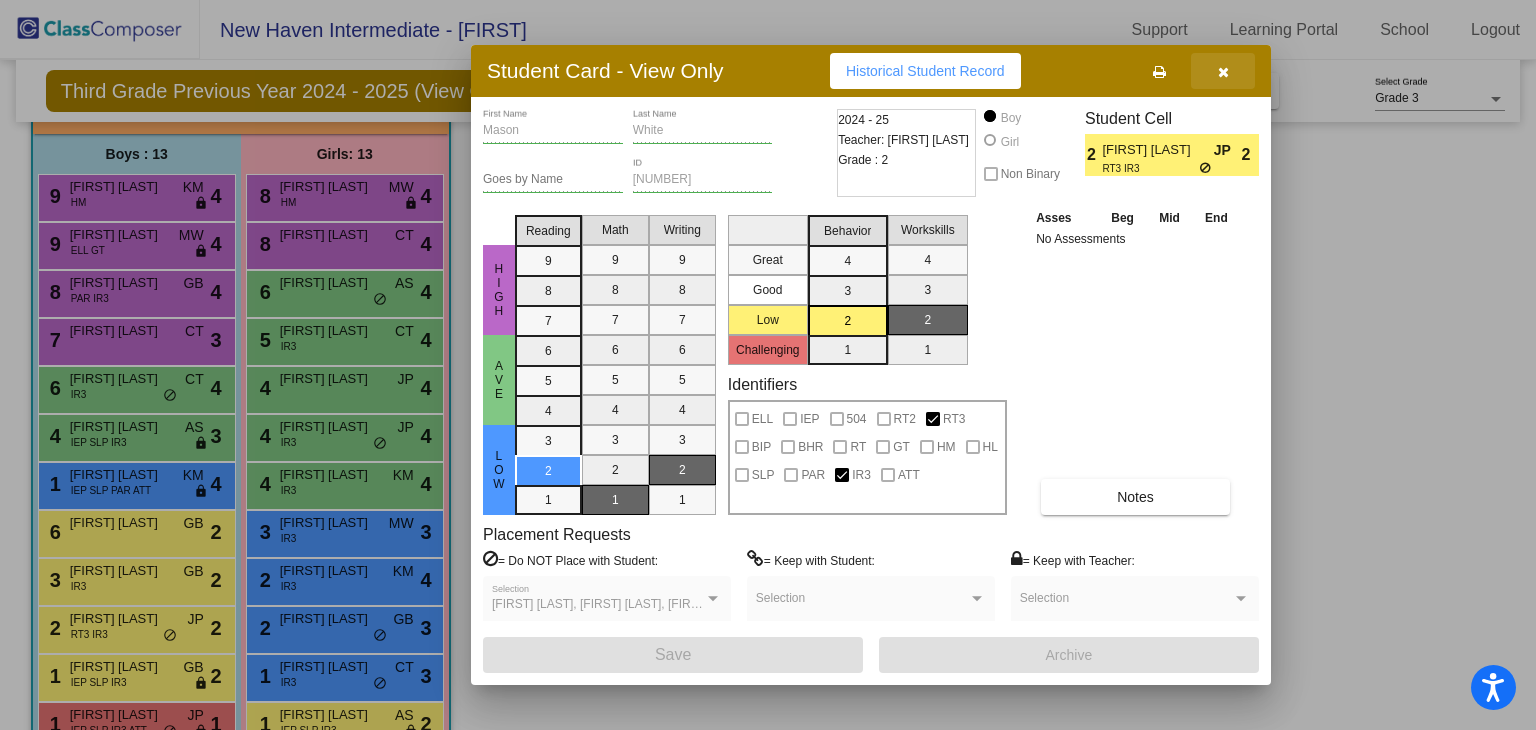 click at bounding box center [1223, 71] 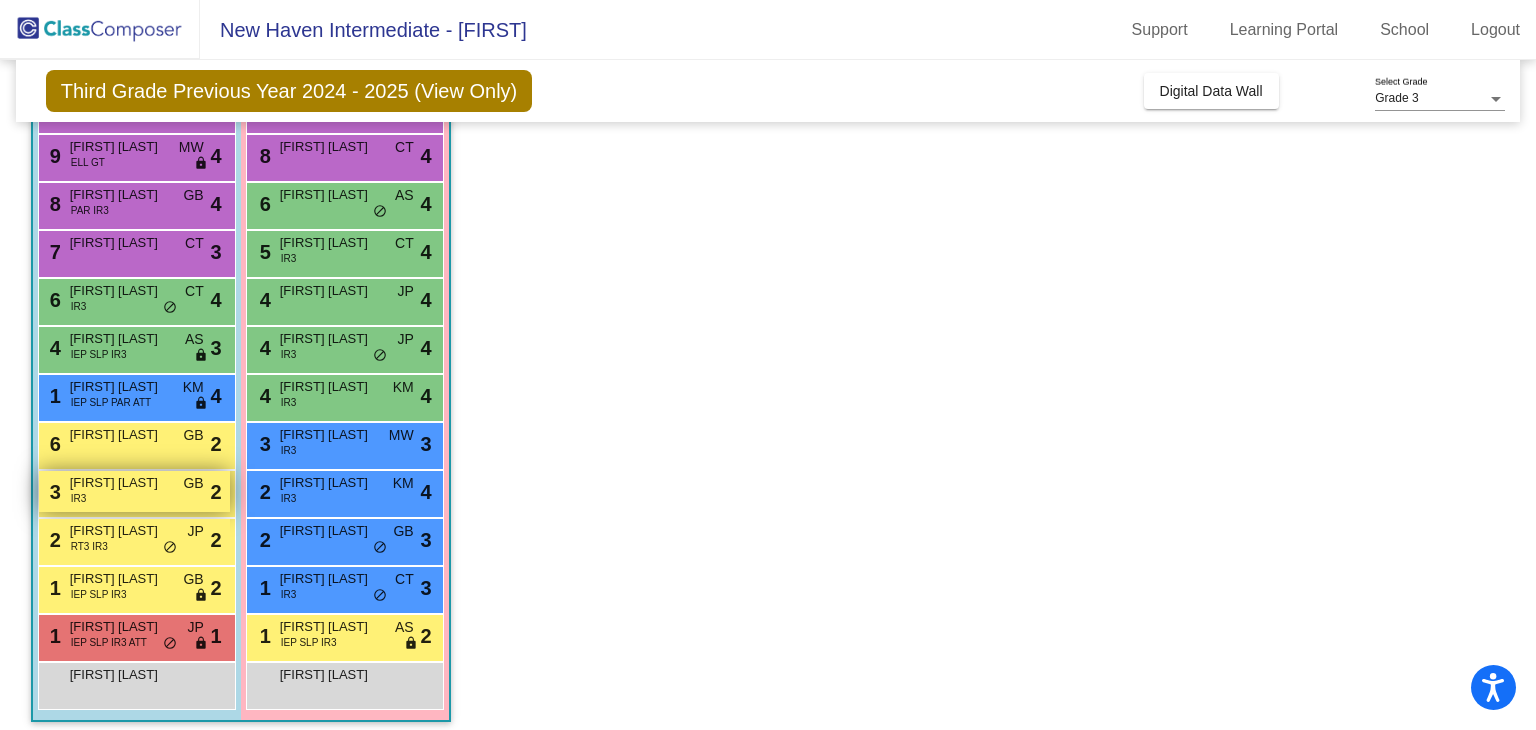 scroll, scrollTop: 235, scrollLeft: 0, axis: vertical 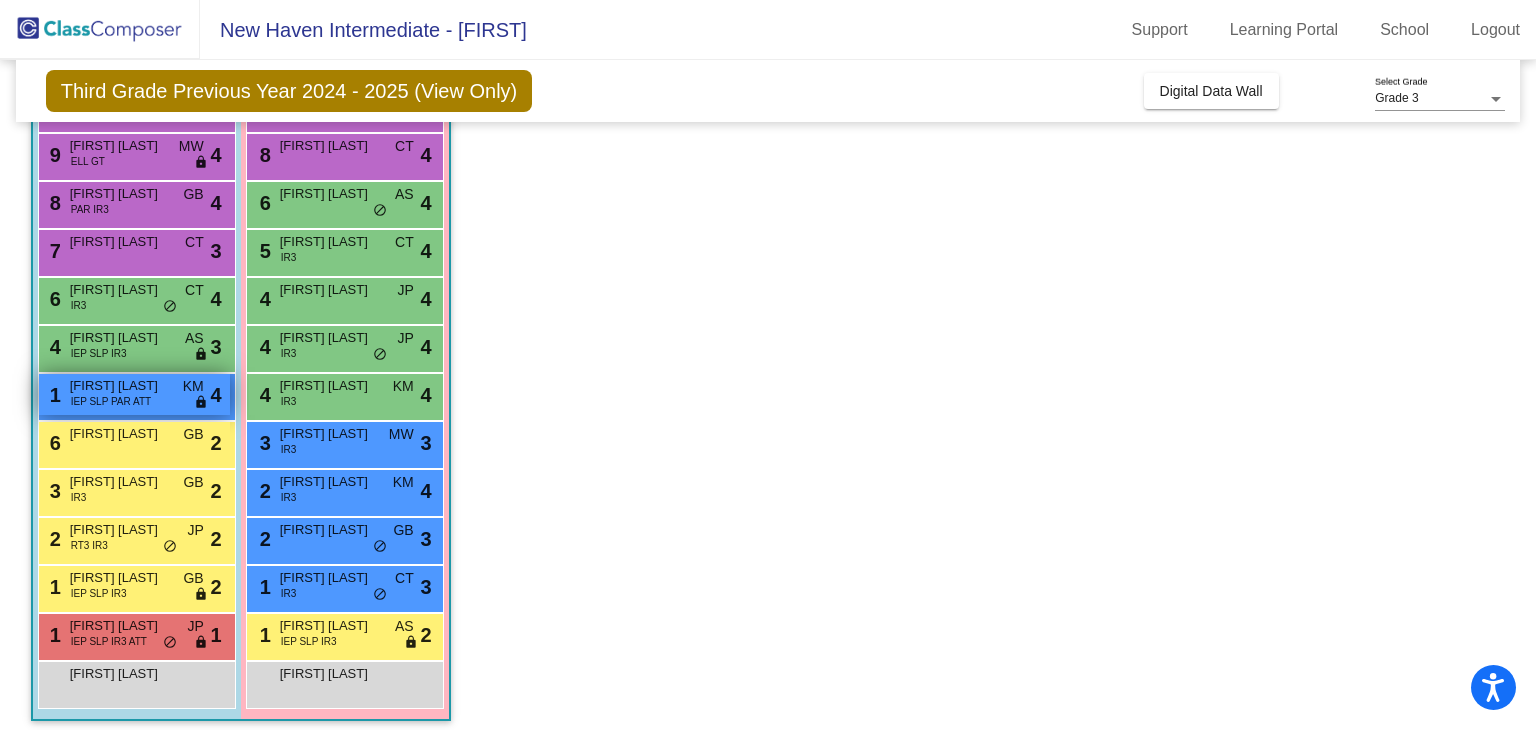 click on "IEP SLP PAR ATT" at bounding box center (111, 401) 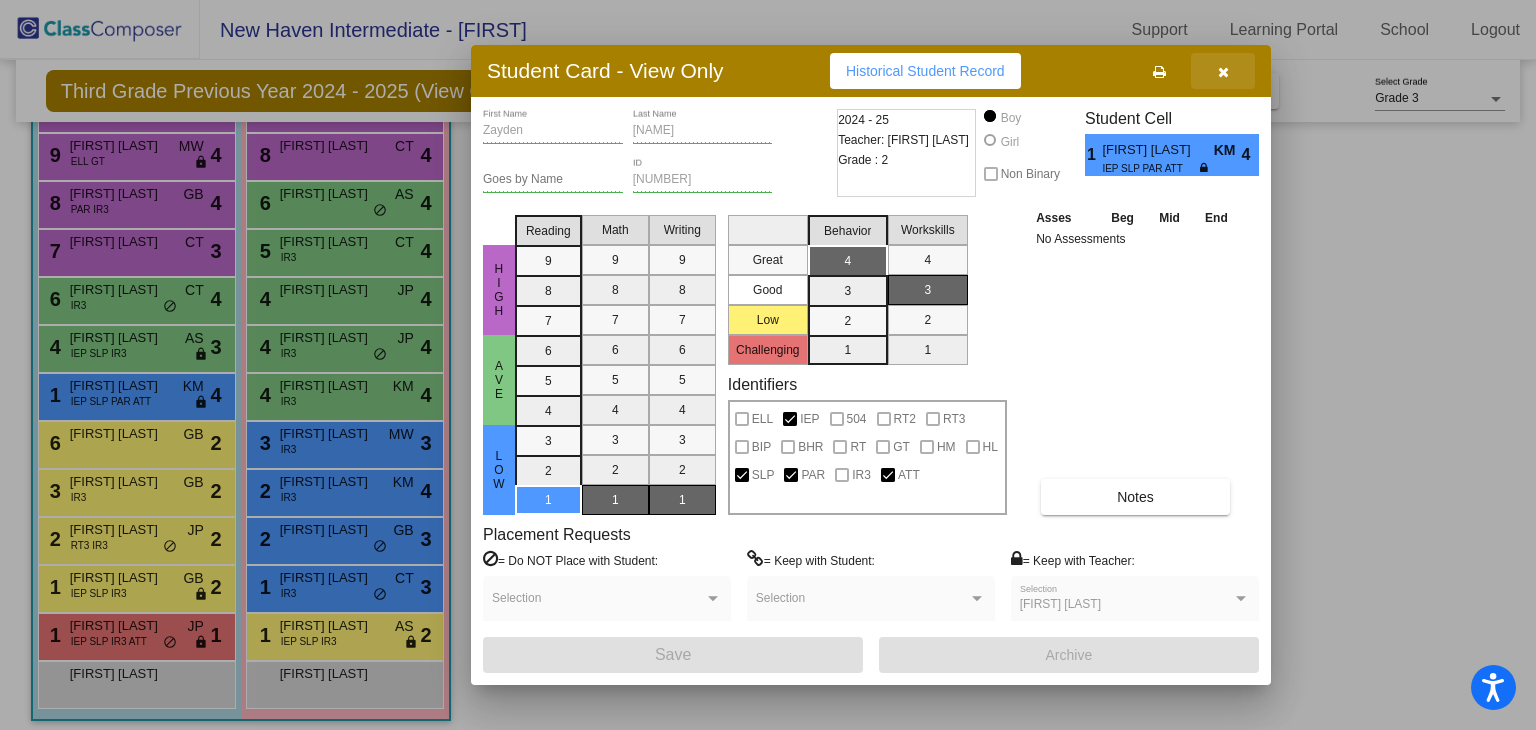 click at bounding box center [1223, 71] 